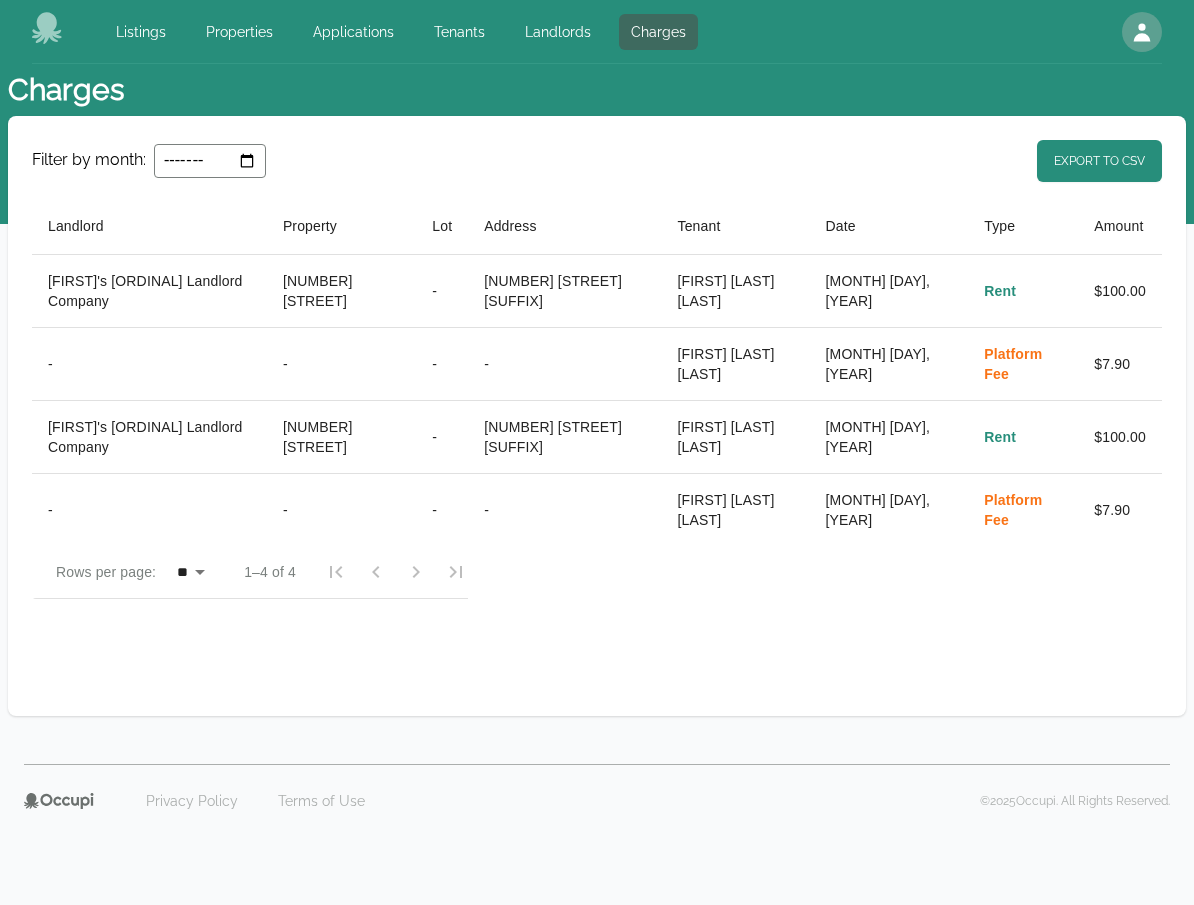 select on "**" 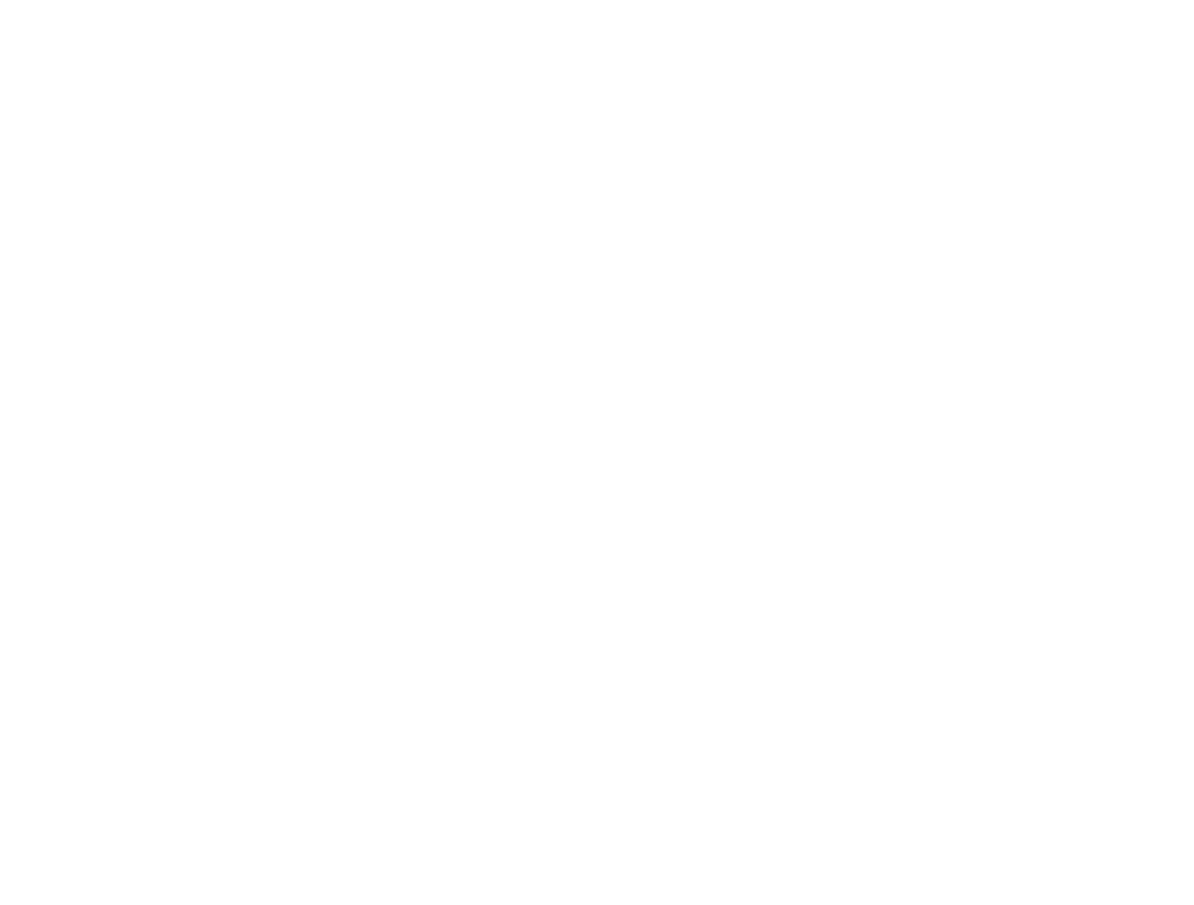 scroll, scrollTop: 0, scrollLeft: 0, axis: both 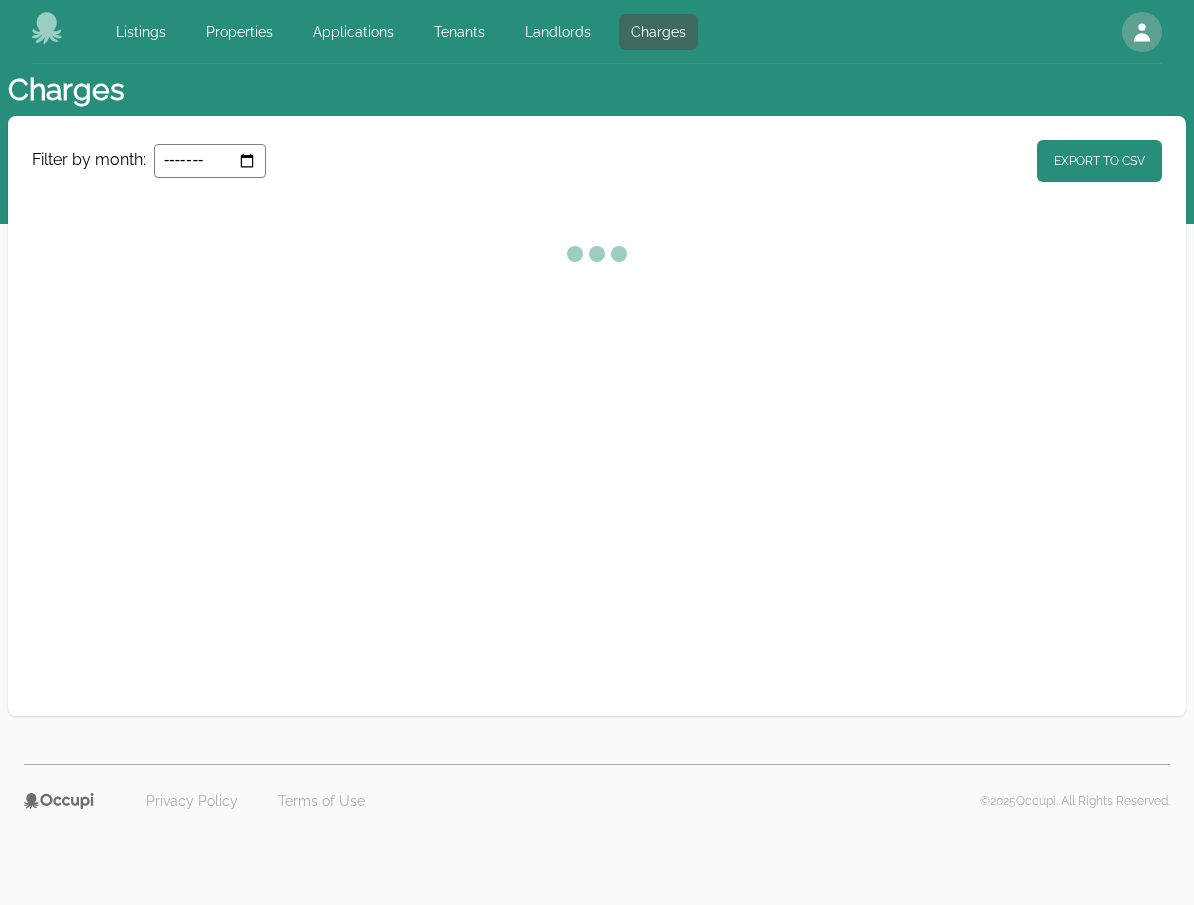 select on "**" 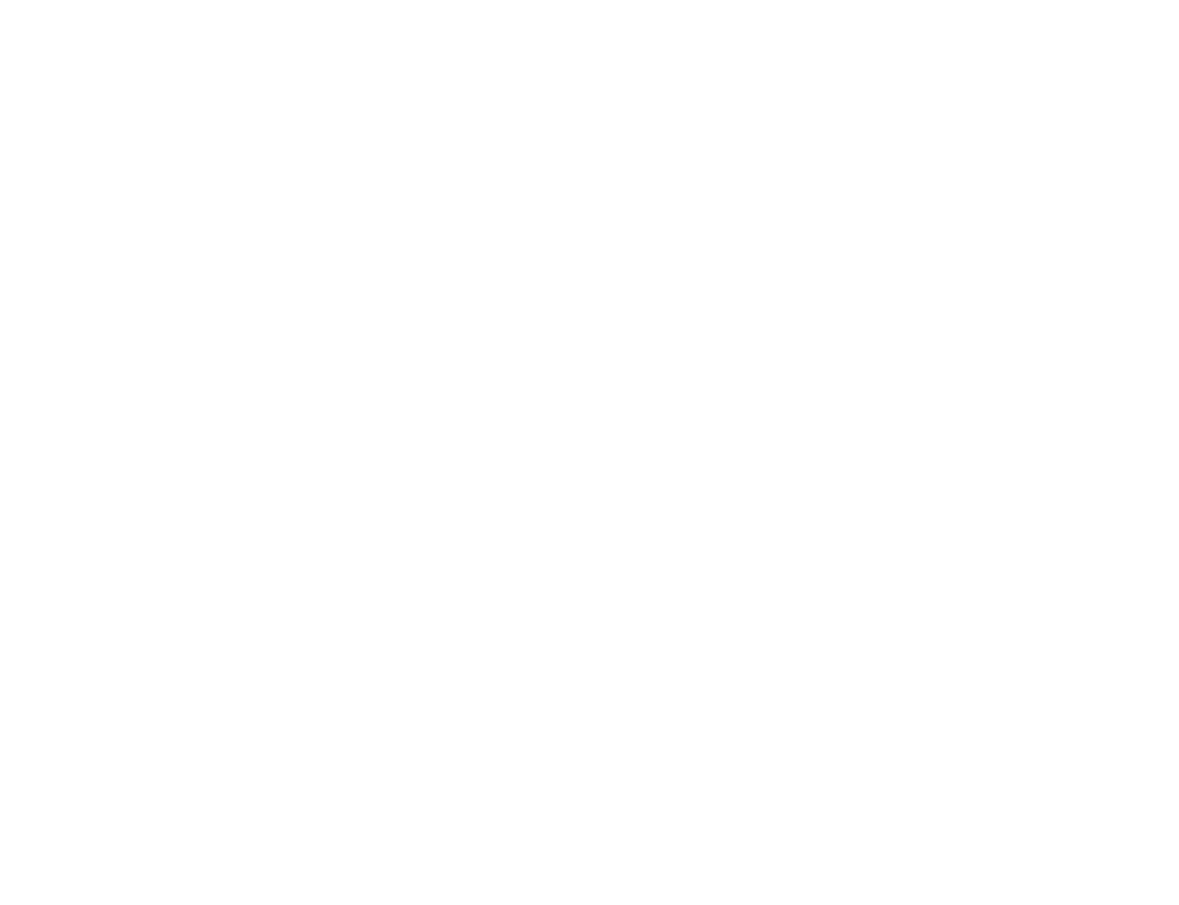 scroll, scrollTop: 0, scrollLeft: 0, axis: both 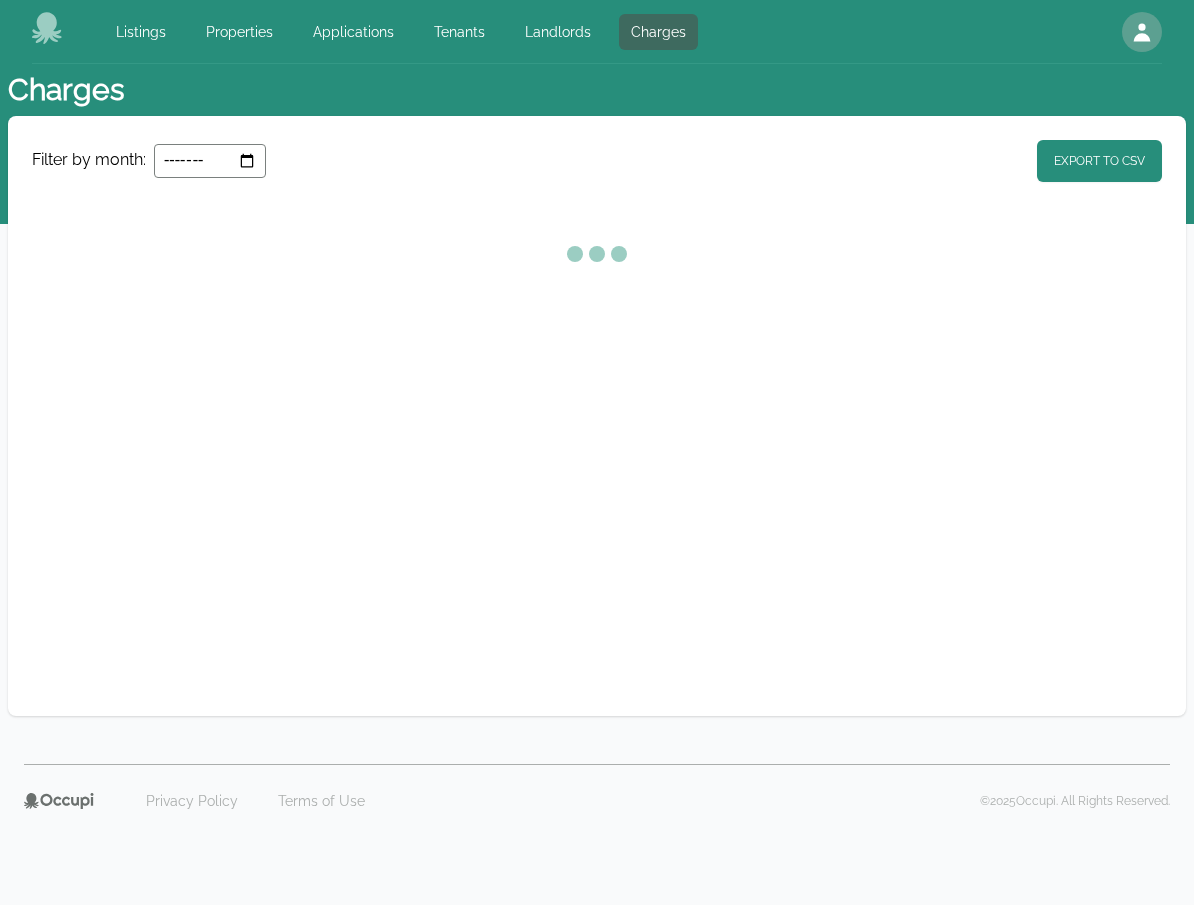 select on "**" 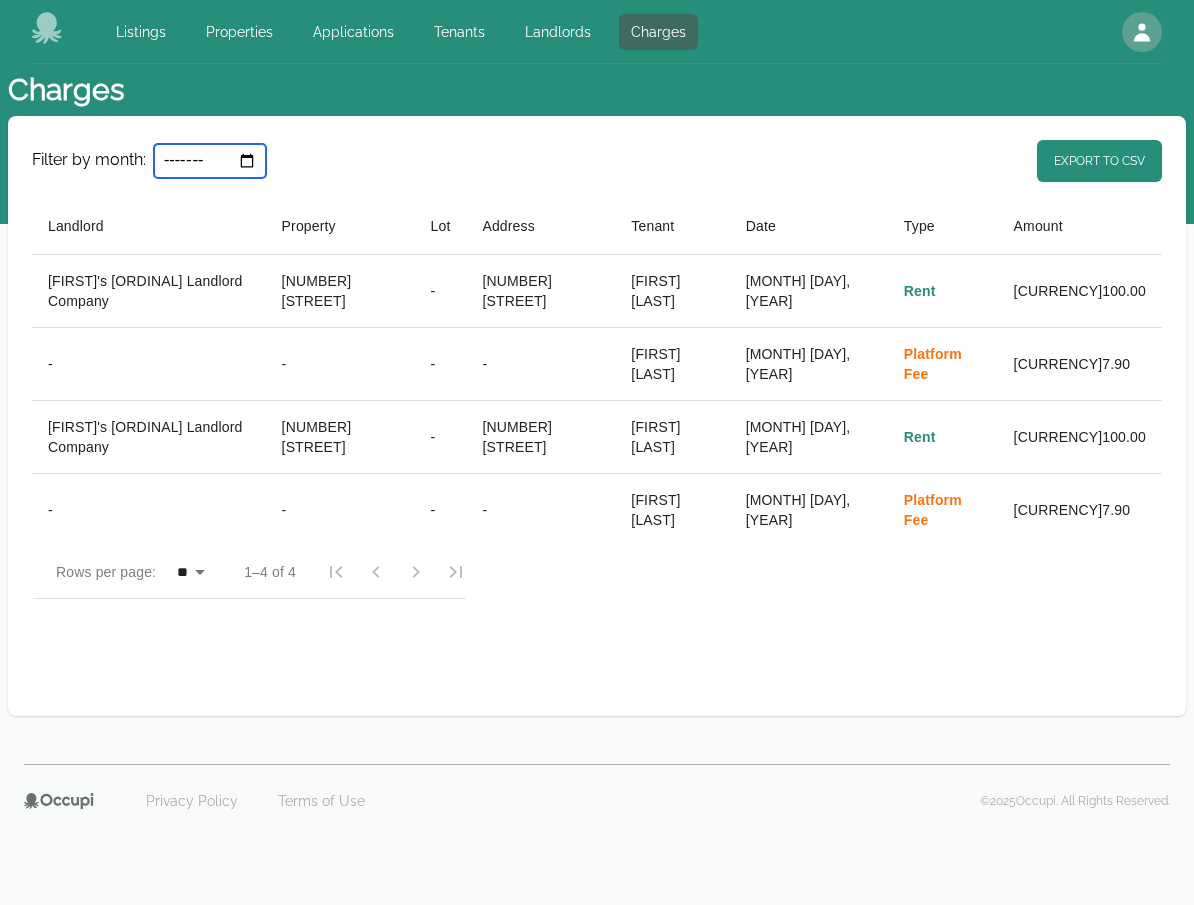 click on "*******" at bounding box center [210, 161] 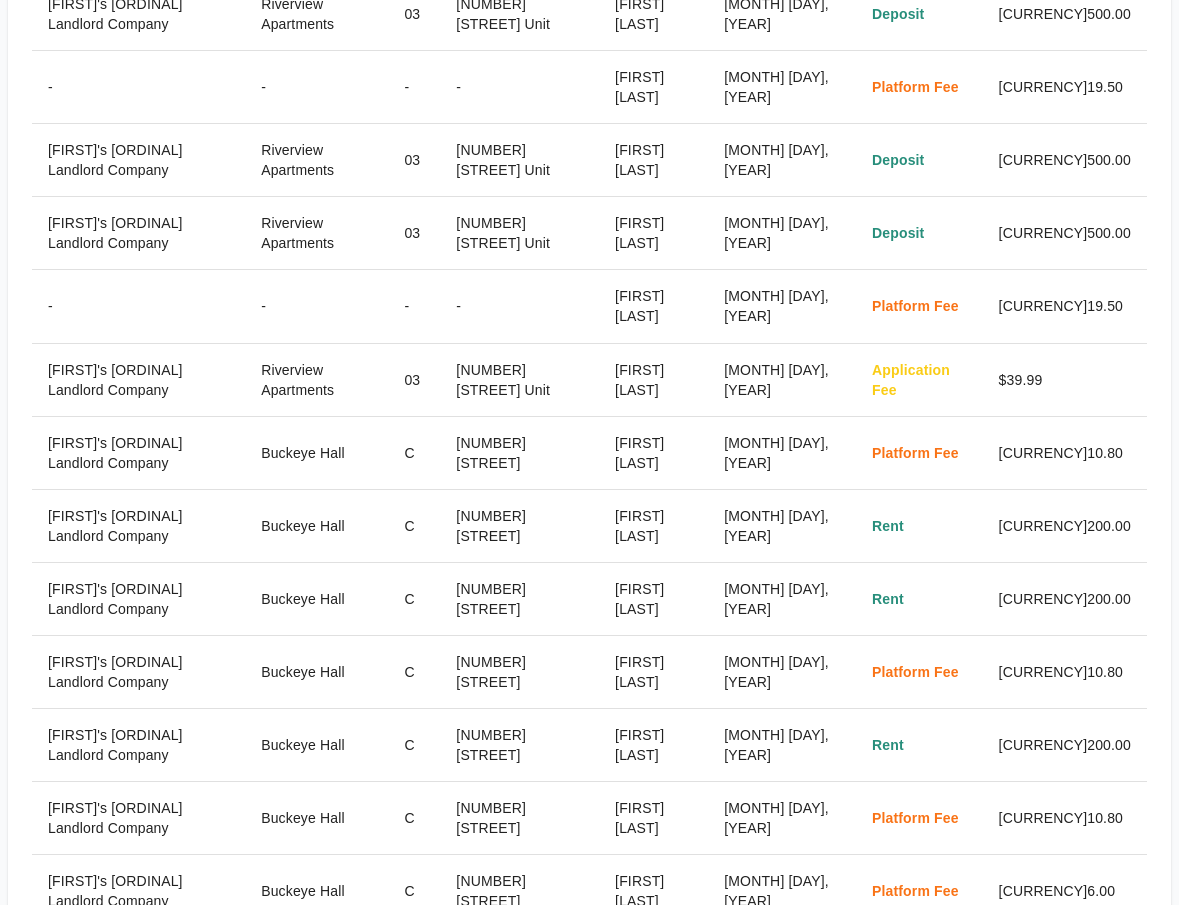 scroll, scrollTop: 1436, scrollLeft: 0, axis: vertical 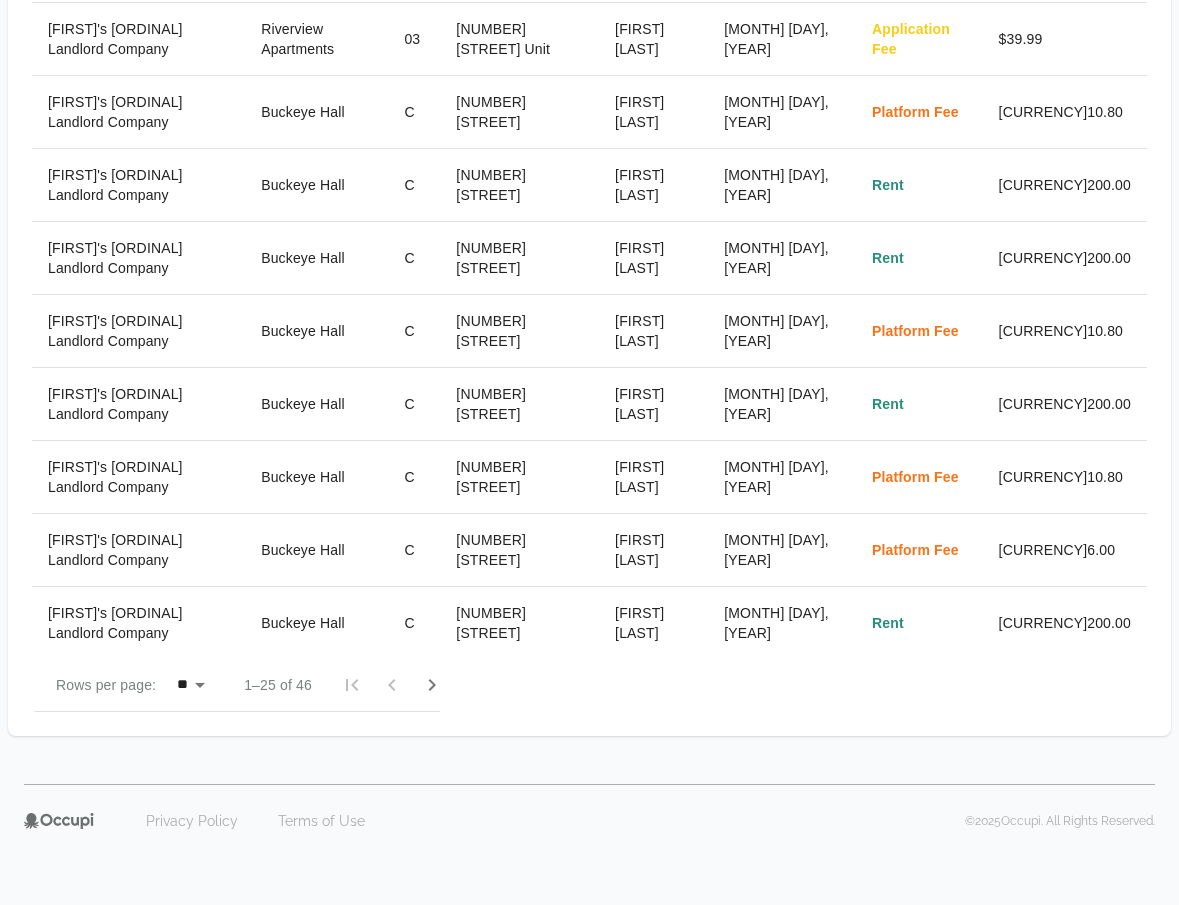 click at bounding box center (432, 685) 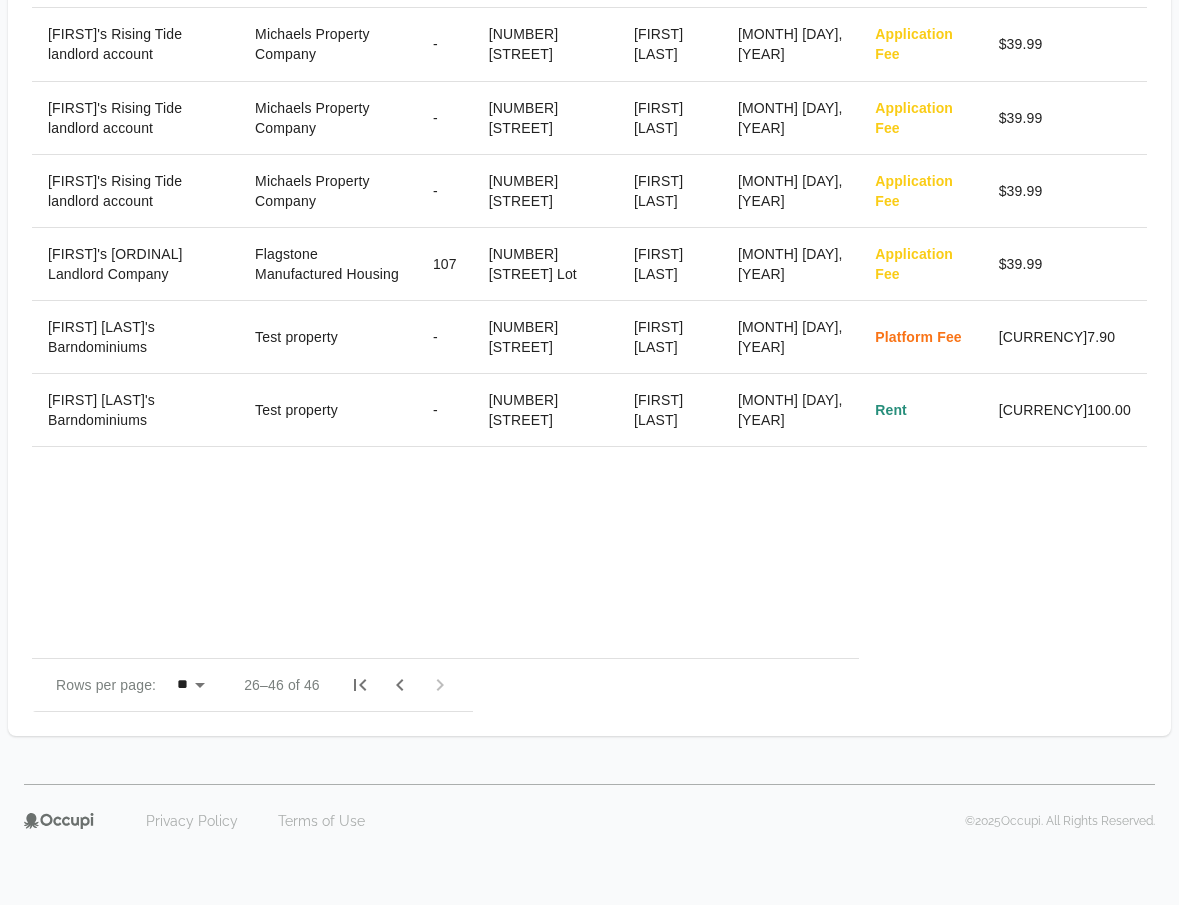 scroll, scrollTop: 1342, scrollLeft: 0, axis: vertical 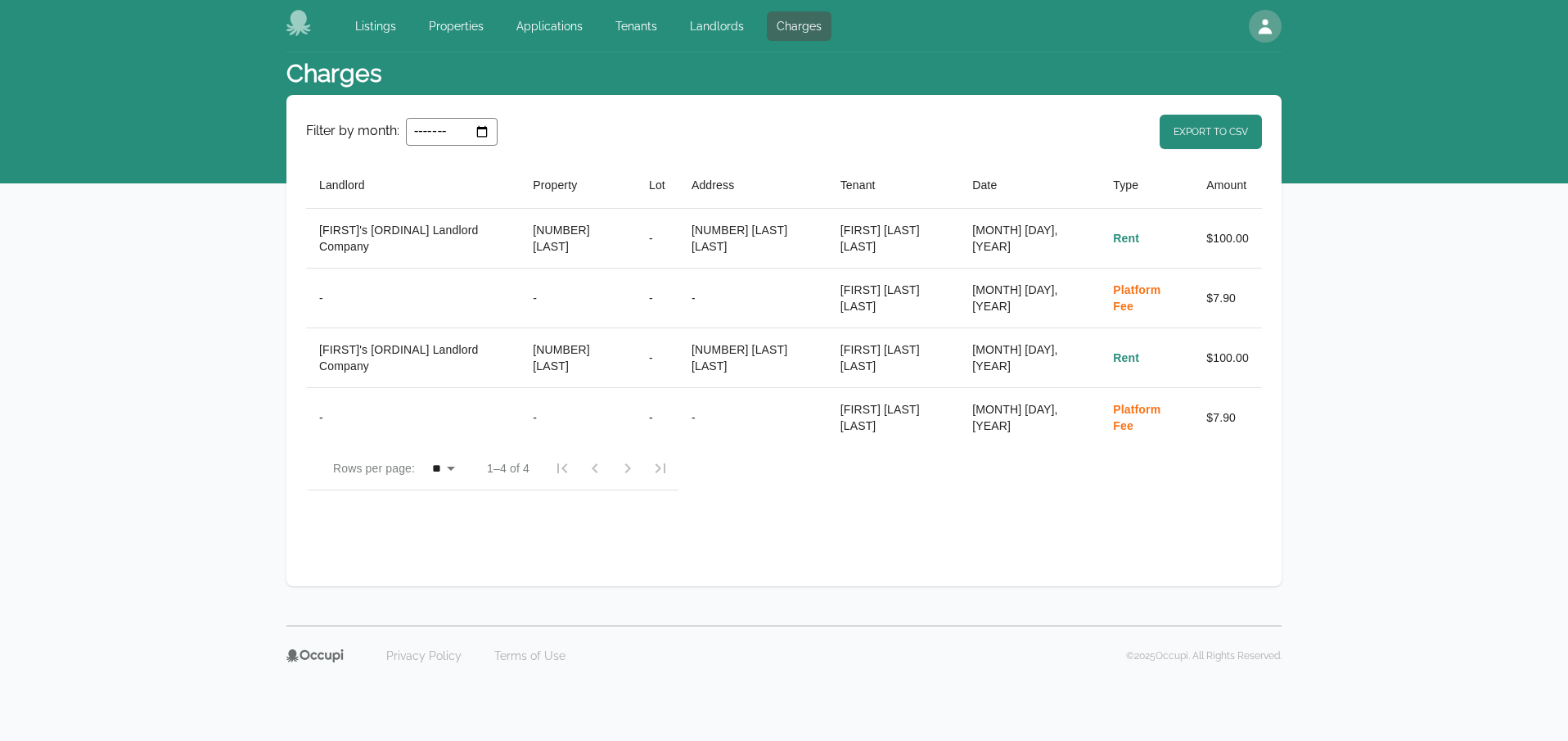 select on "**" 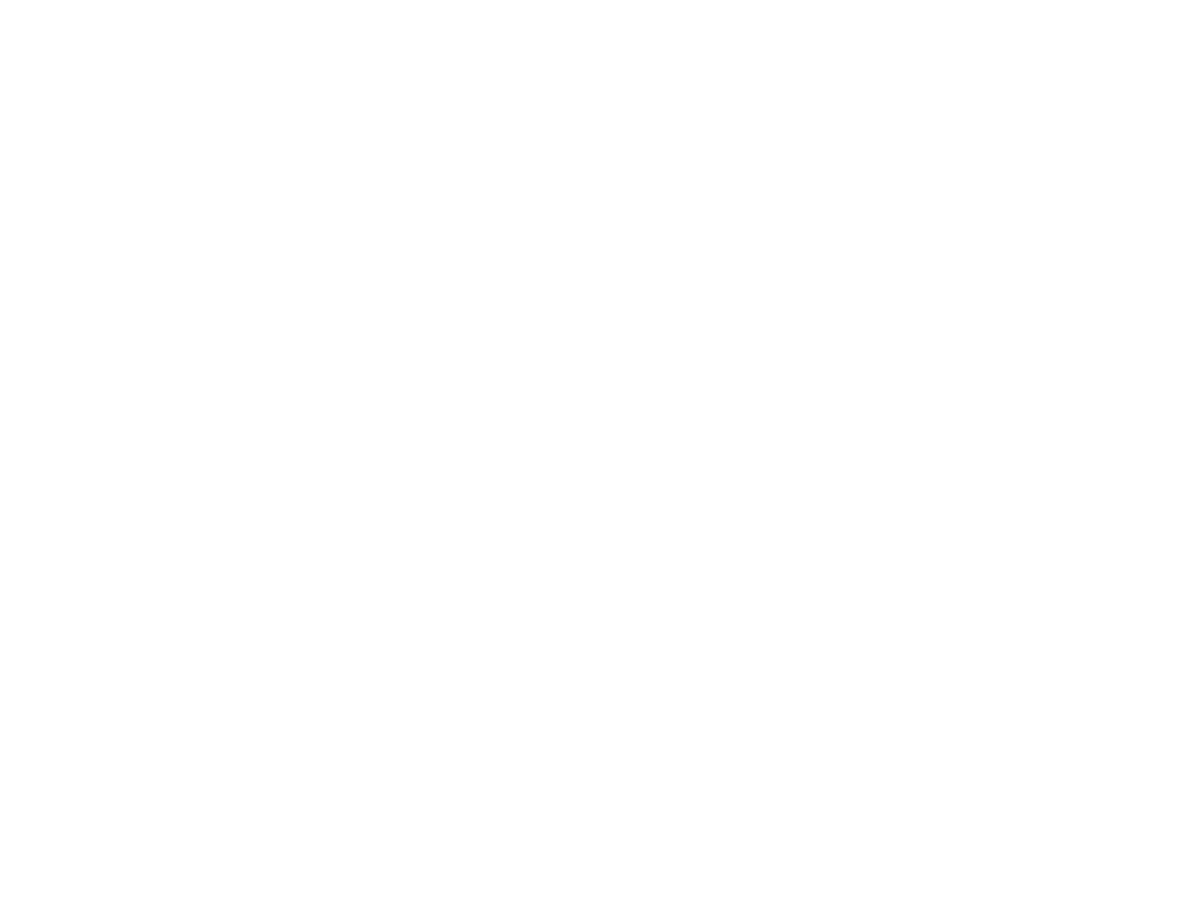 scroll, scrollTop: 0, scrollLeft: 0, axis: both 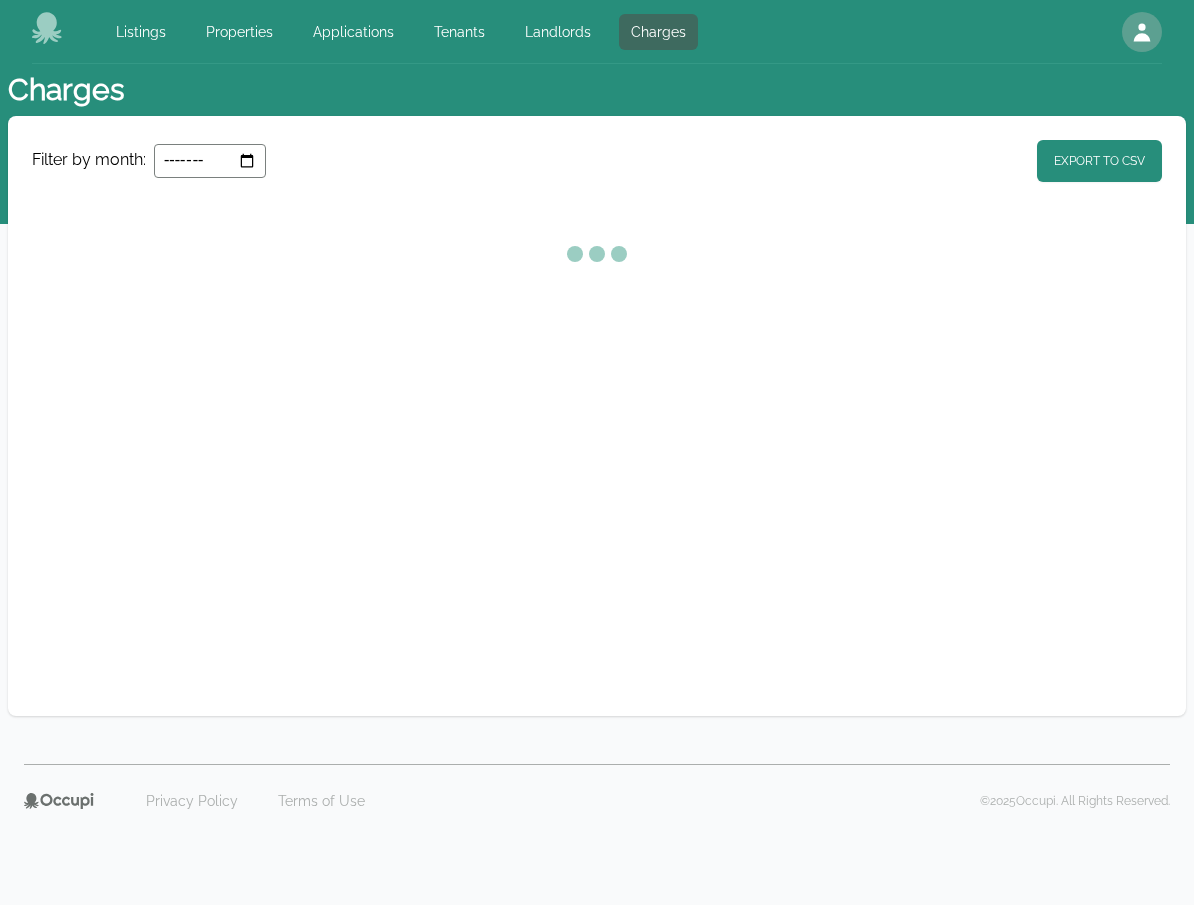 select on "**" 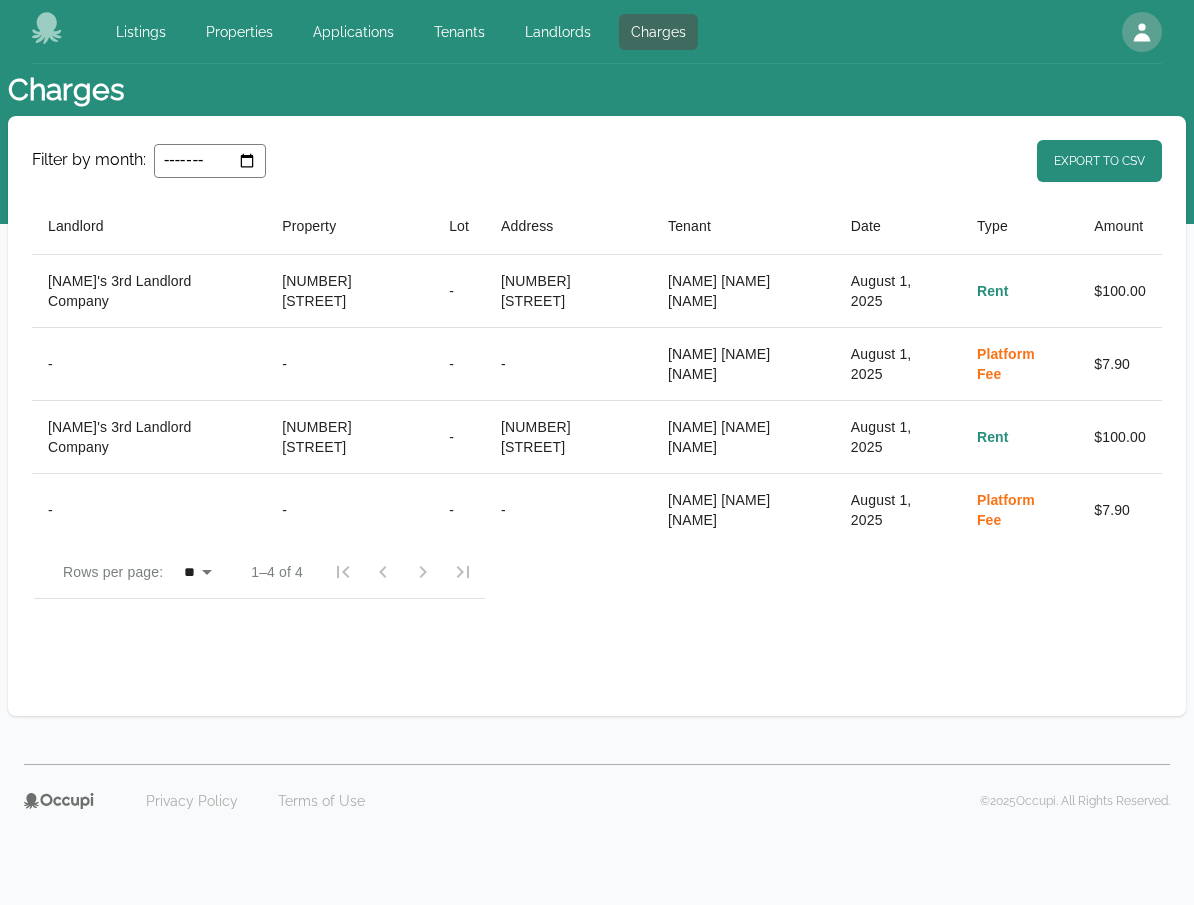 click on "[NUMBER] [STREET]" at bounding box center [568, 291] 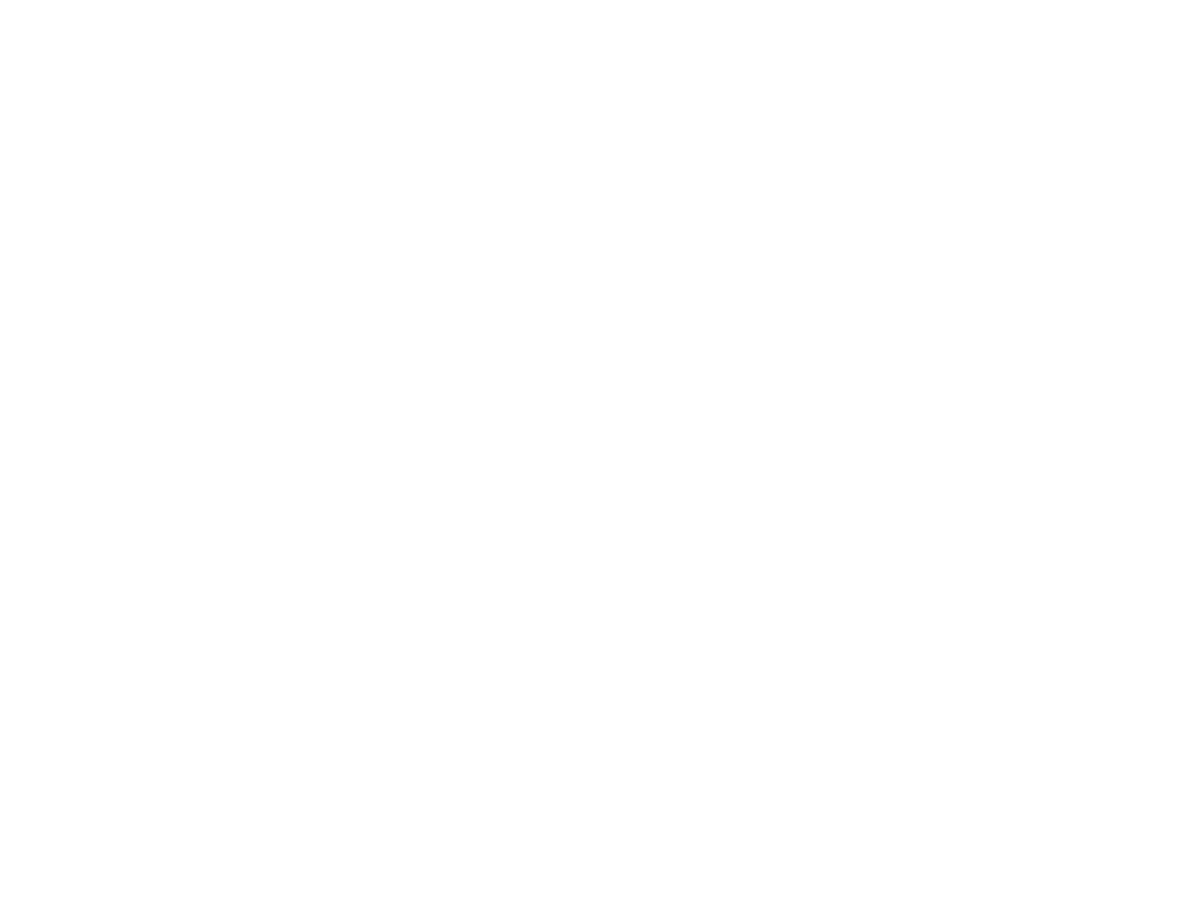 scroll, scrollTop: 0, scrollLeft: 0, axis: both 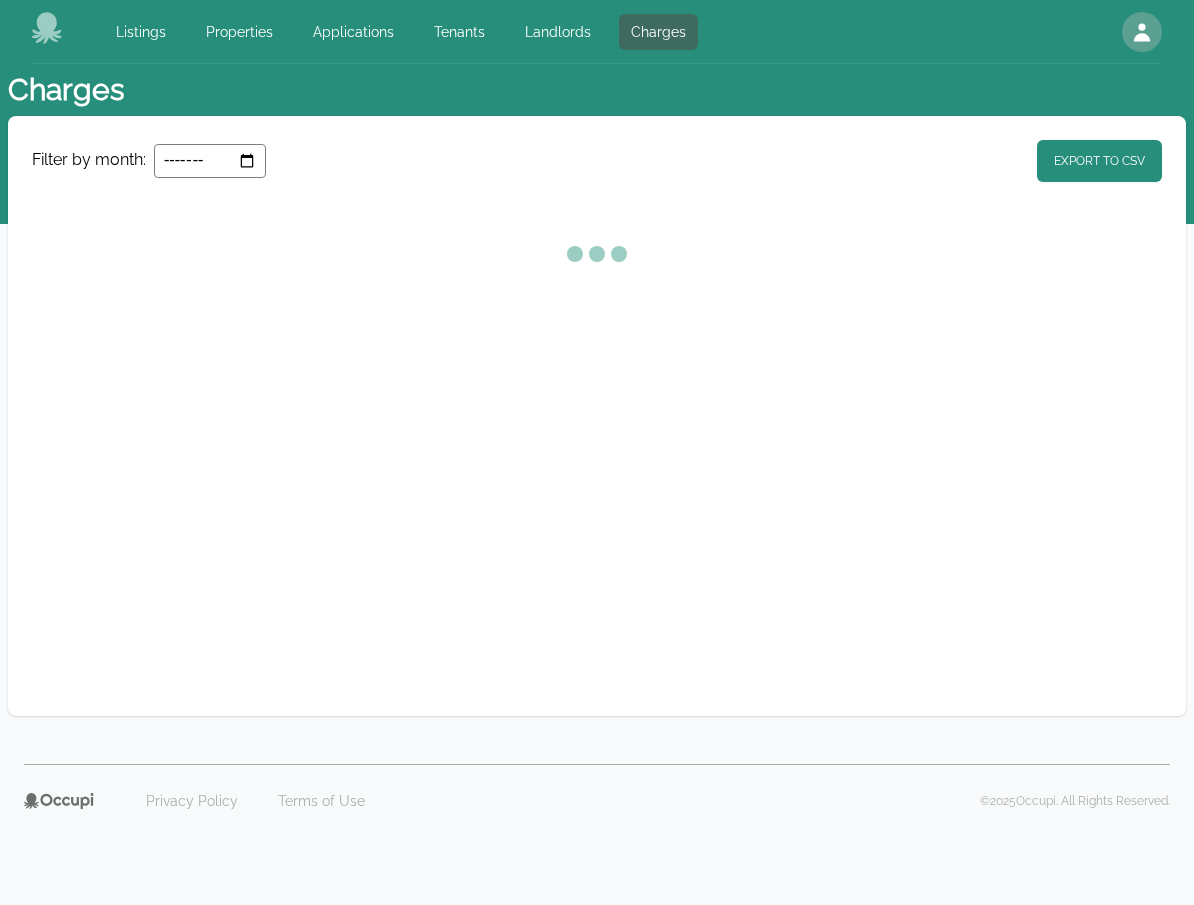 select on "**" 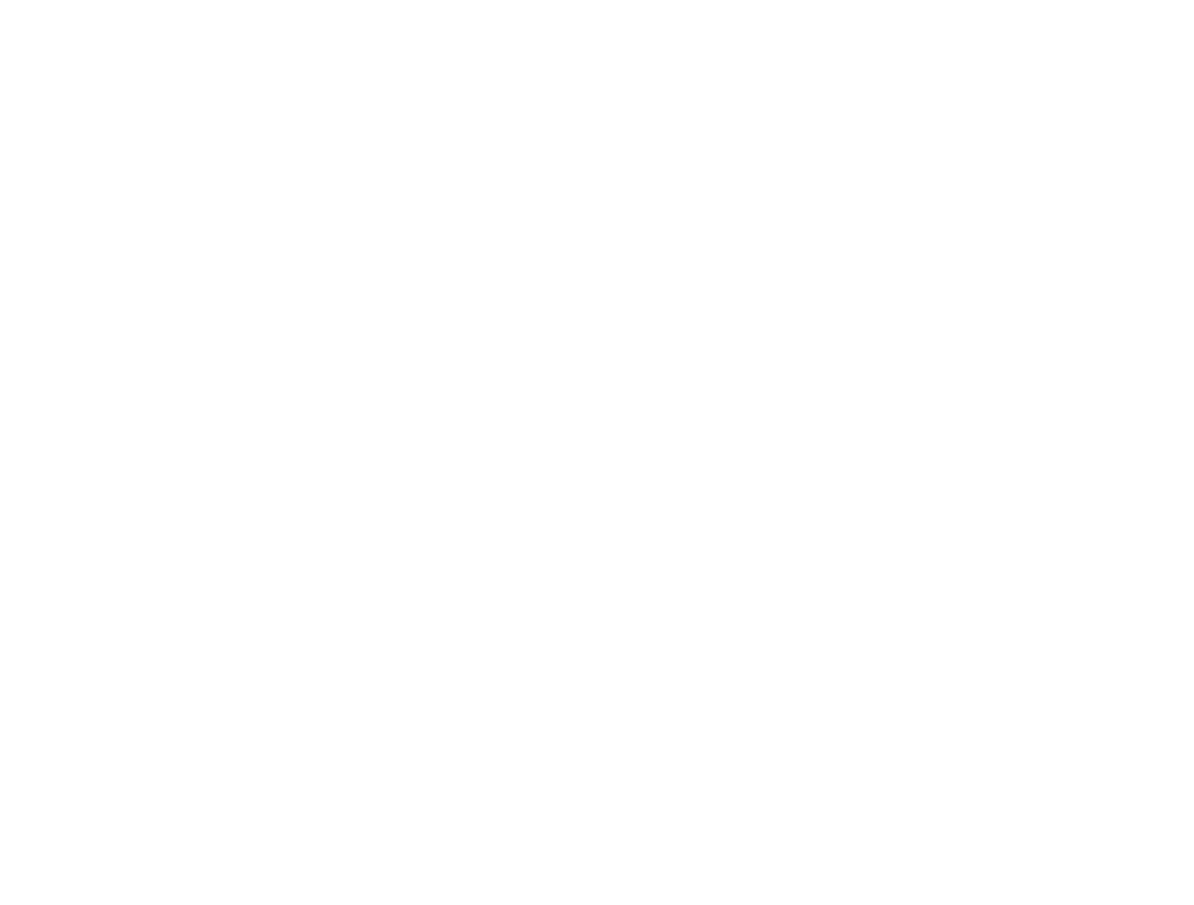 scroll, scrollTop: 0, scrollLeft: 0, axis: both 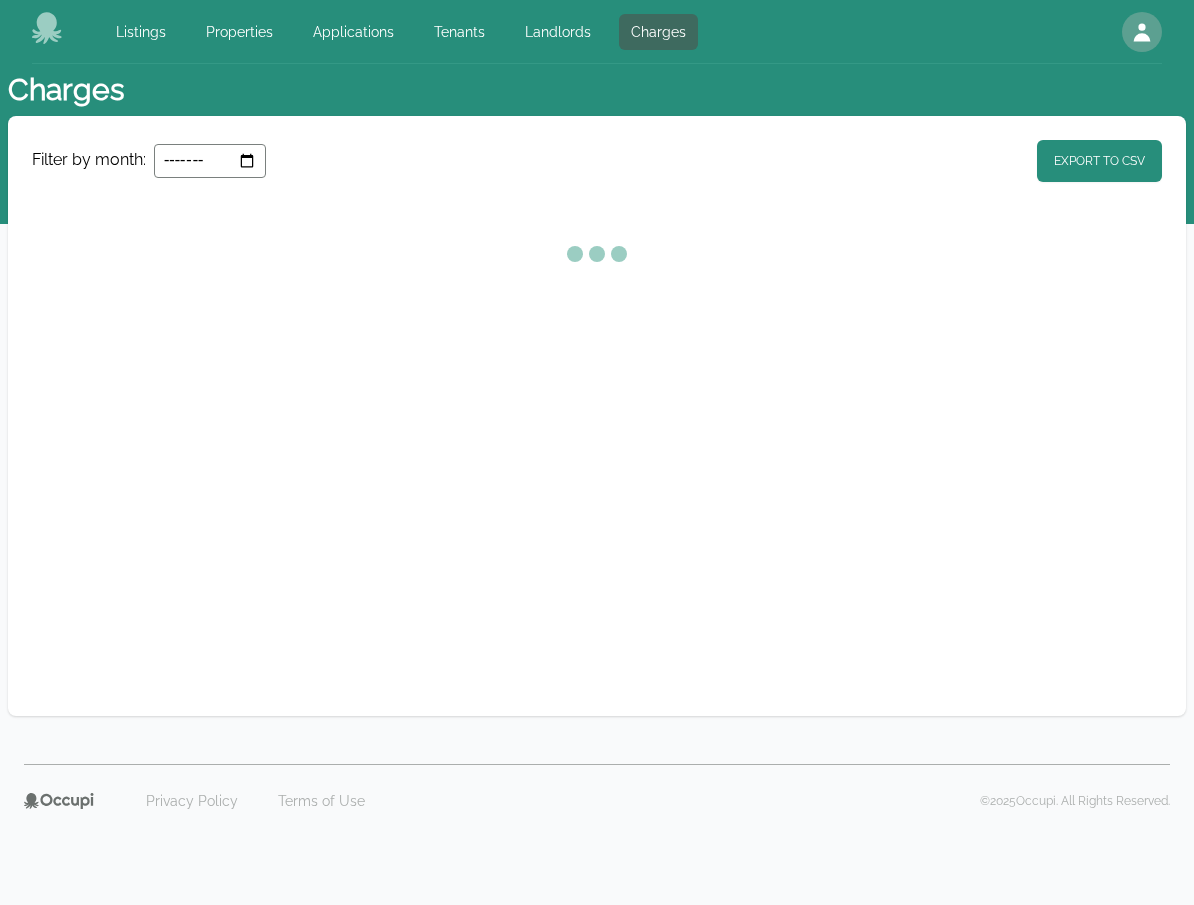 select on "**" 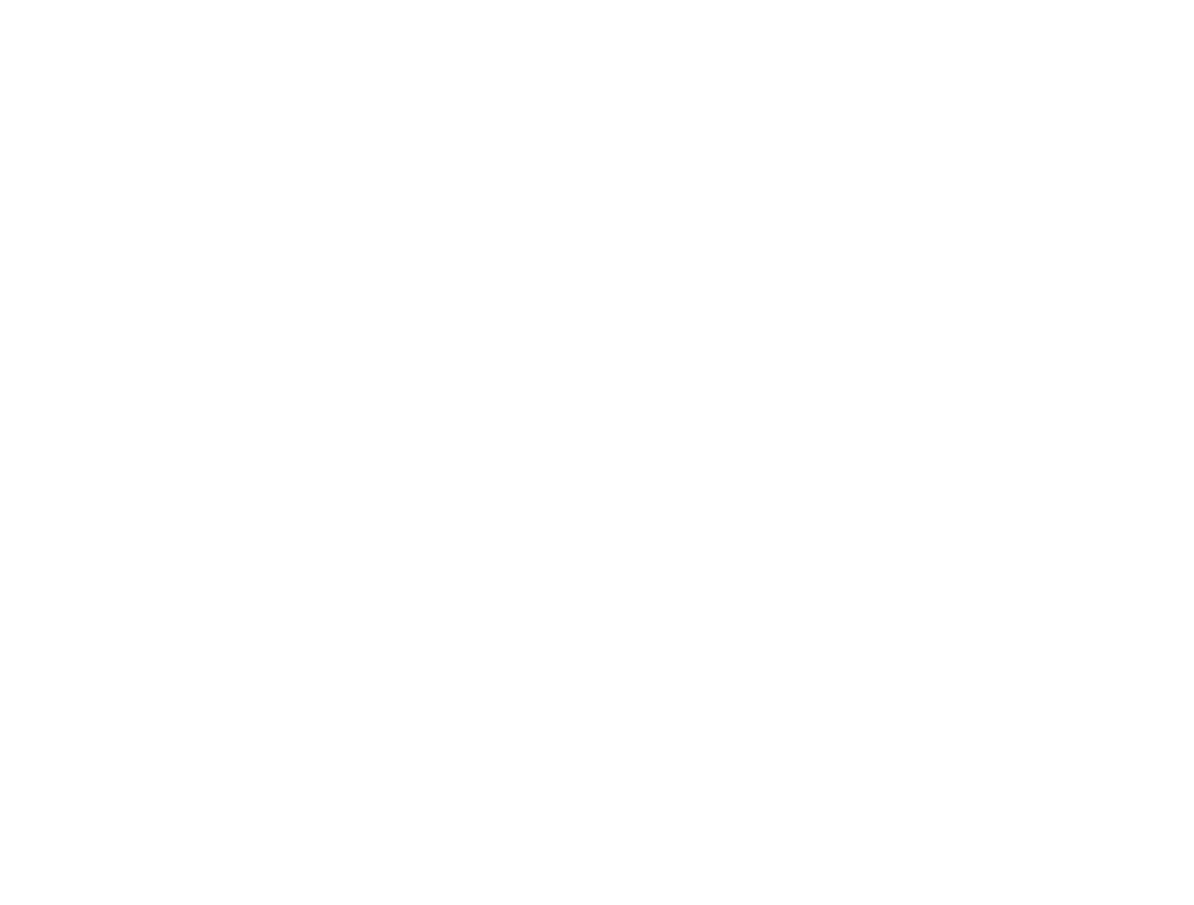 scroll, scrollTop: 0, scrollLeft: 0, axis: both 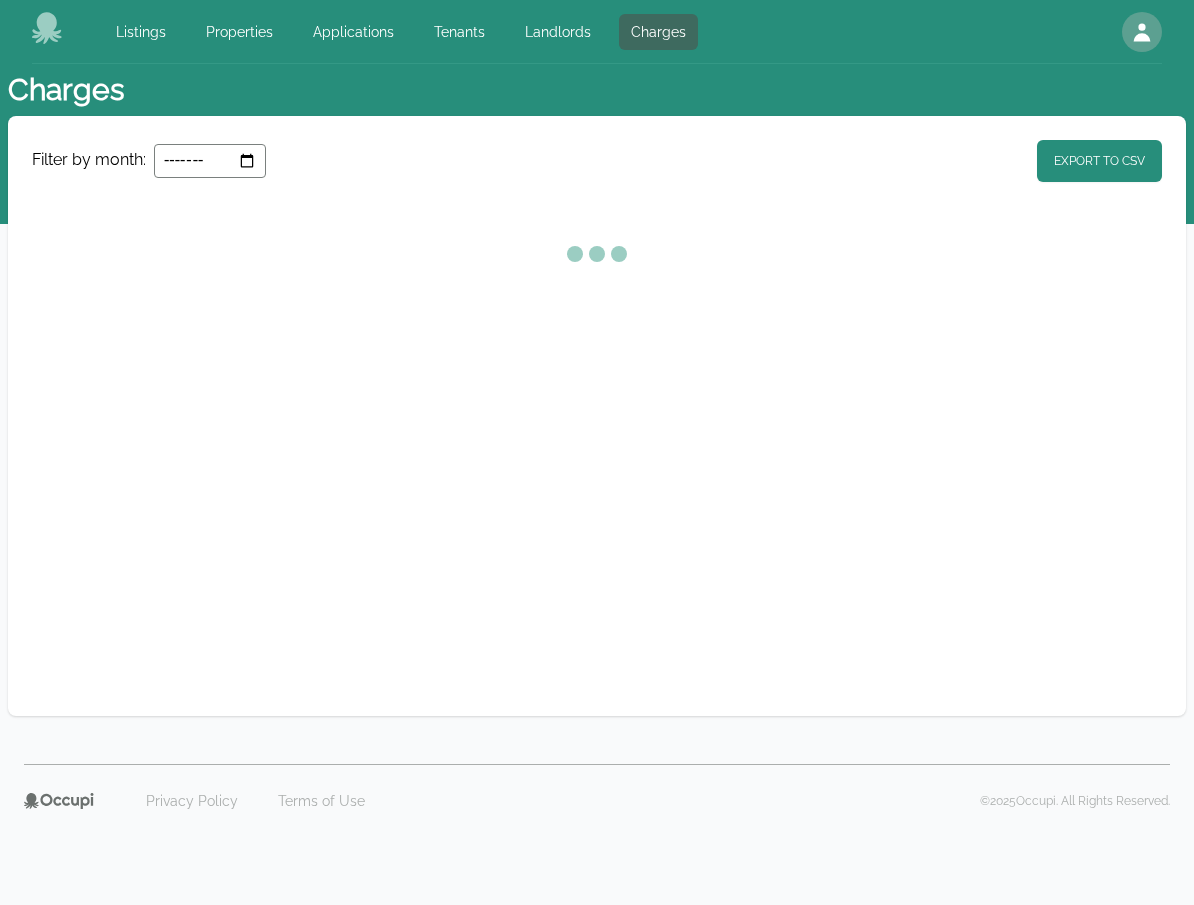 select on "**" 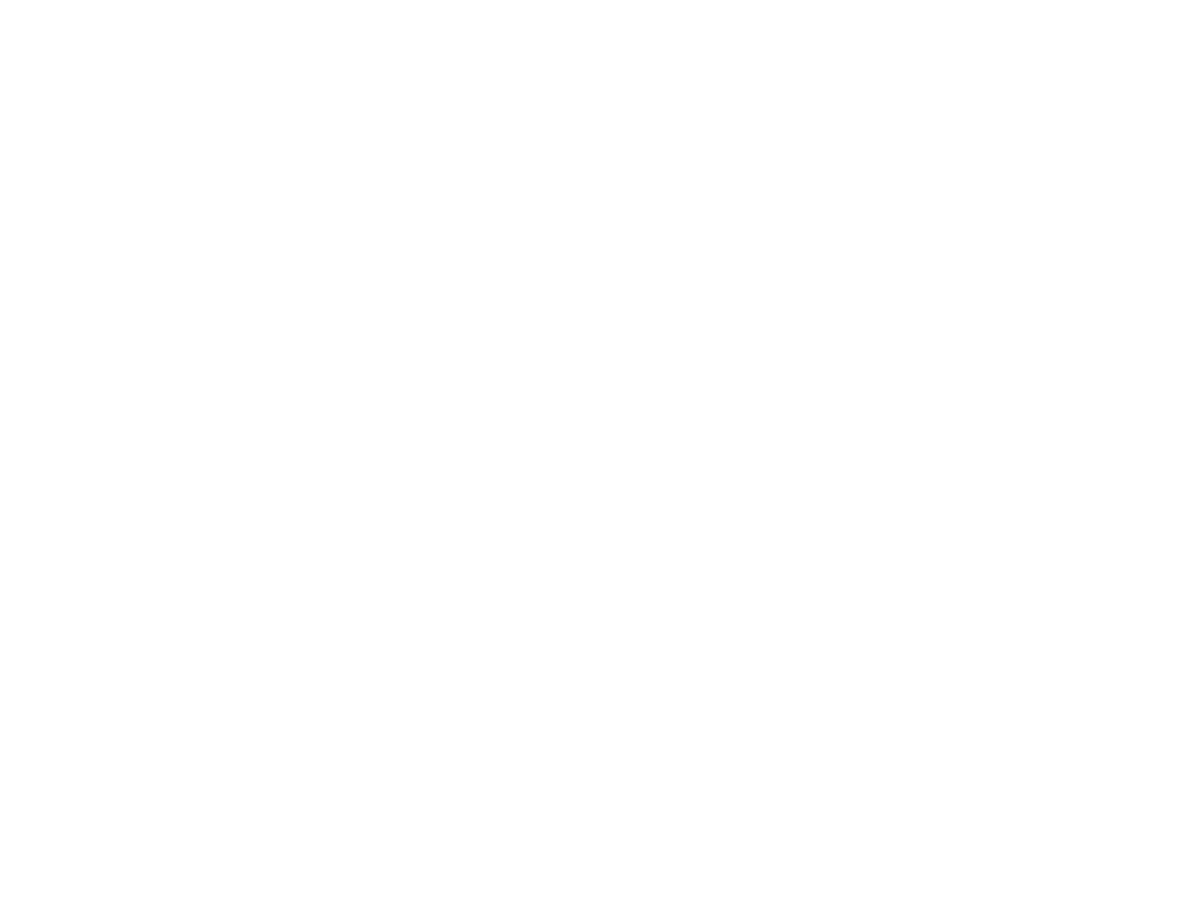 scroll, scrollTop: 0, scrollLeft: 0, axis: both 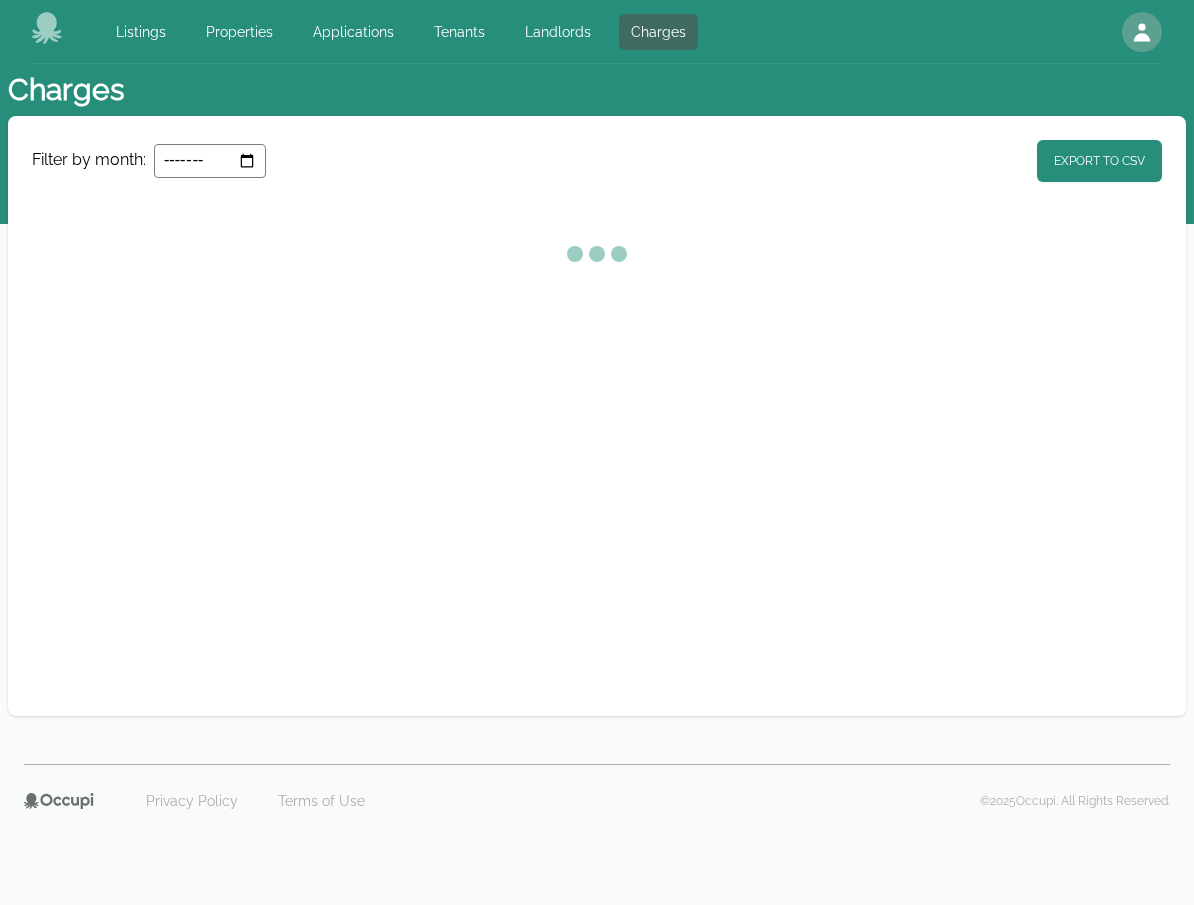 select on "**" 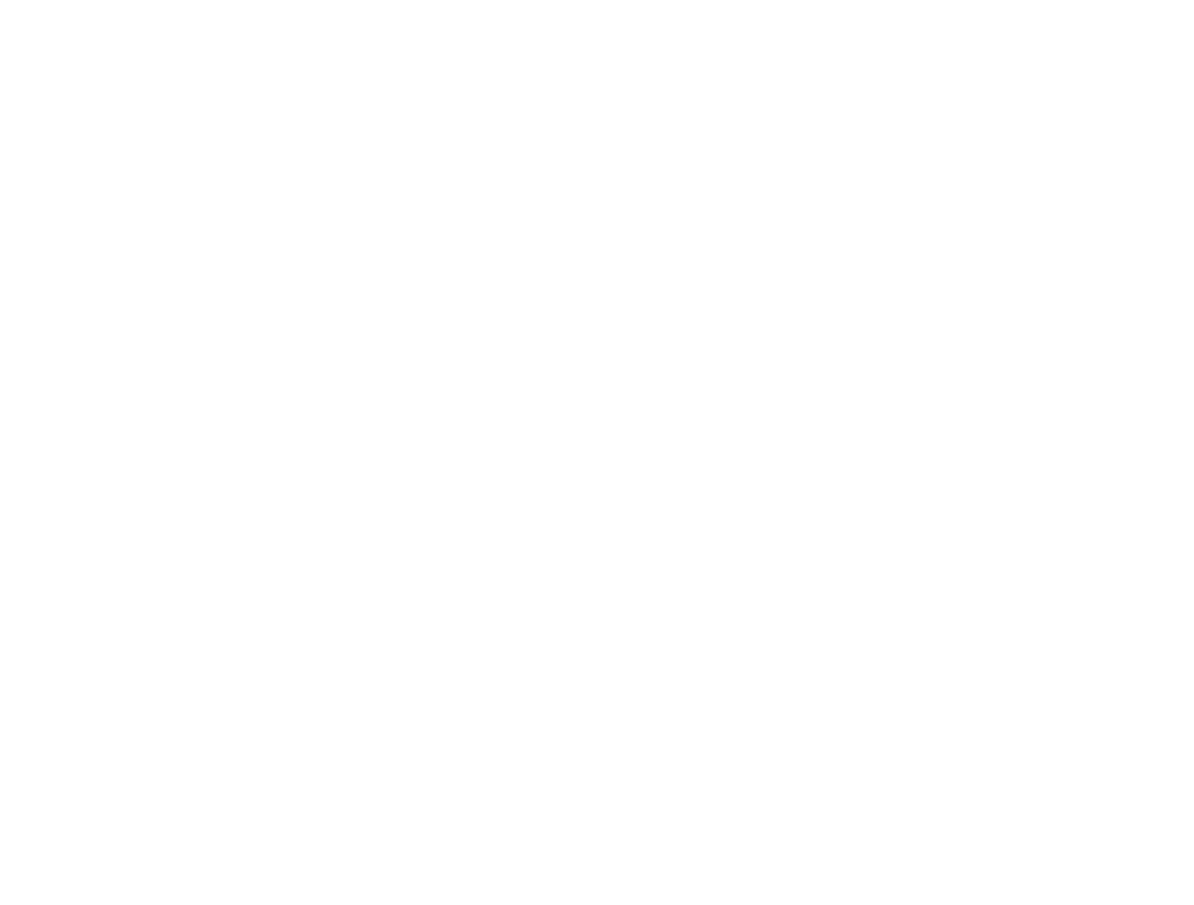 scroll, scrollTop: 0, scrollLeft: 0, axis: both 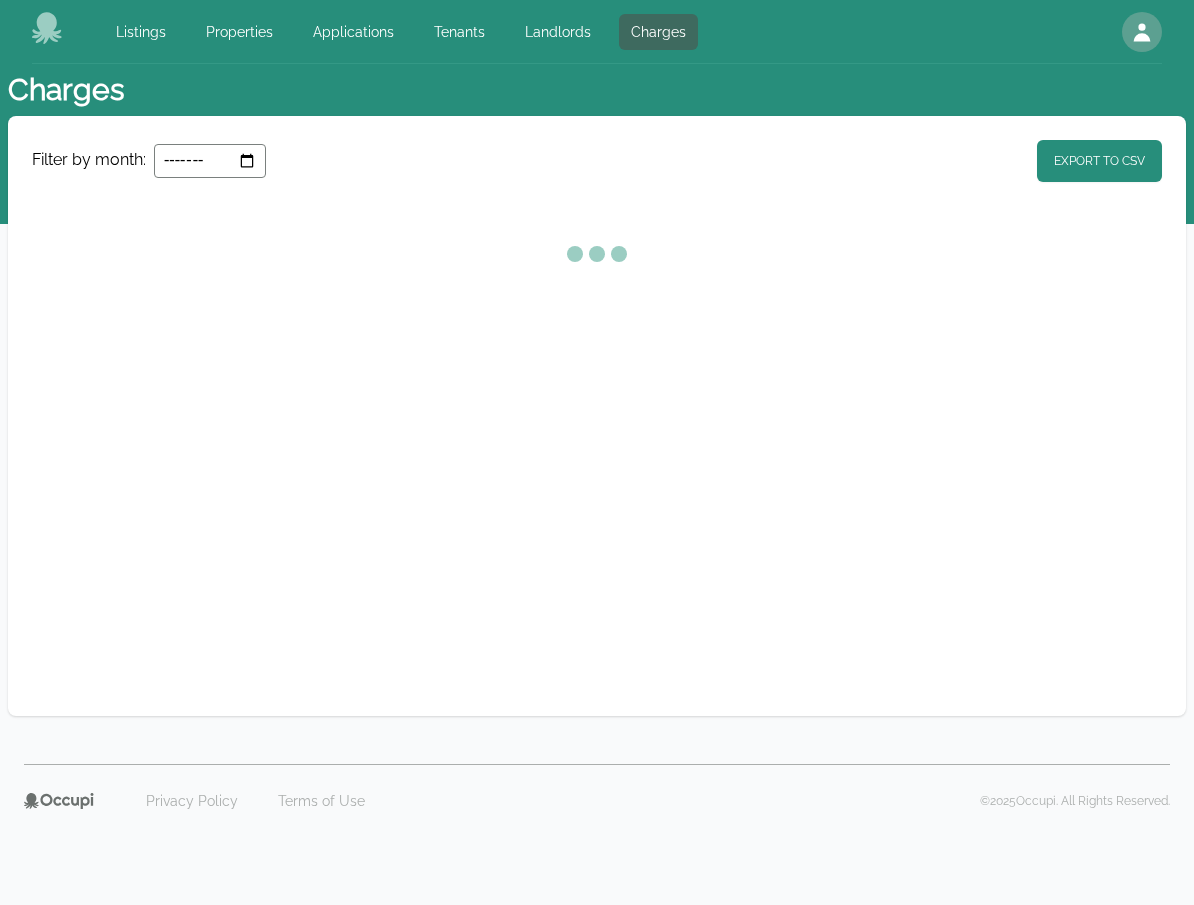 select on "**" 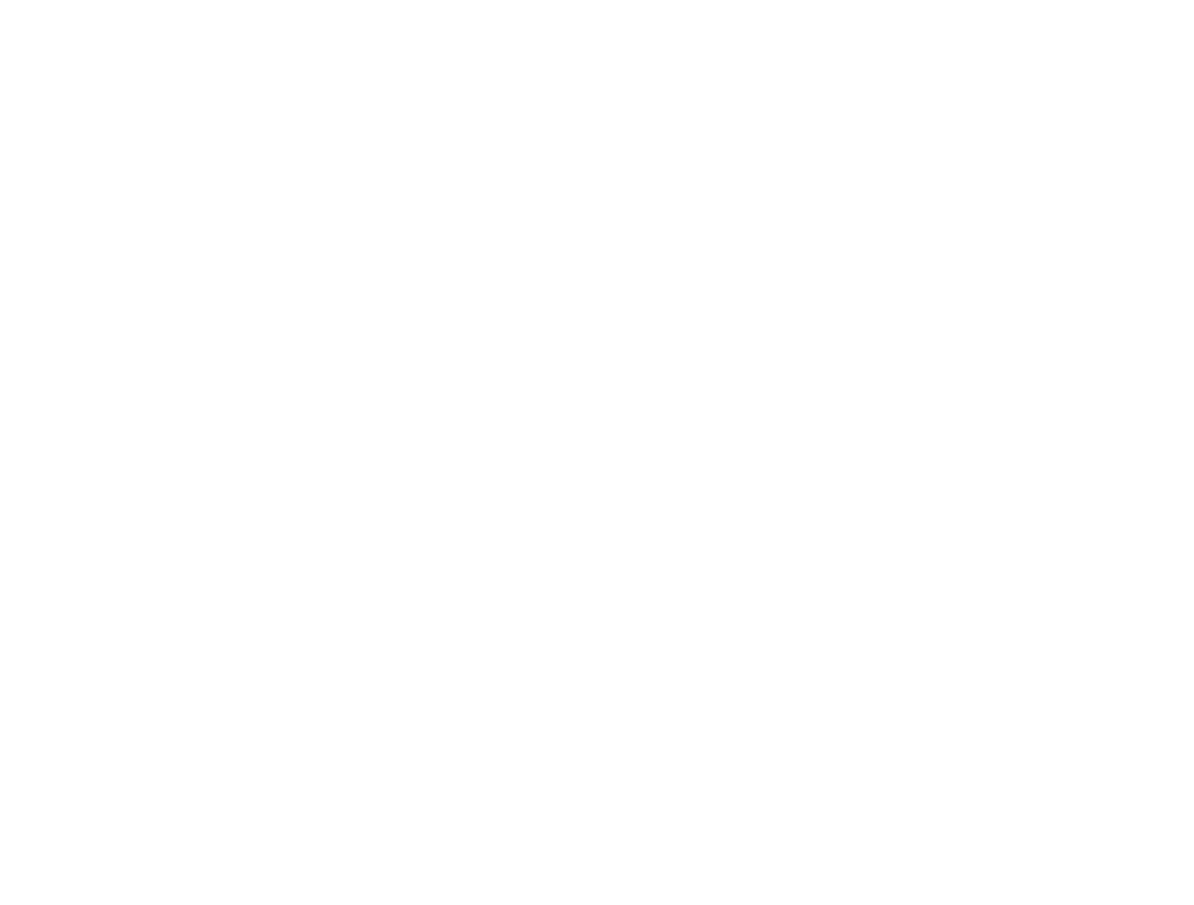 scroll, scrollTop: 0, scrollLeft: 0, axis: both 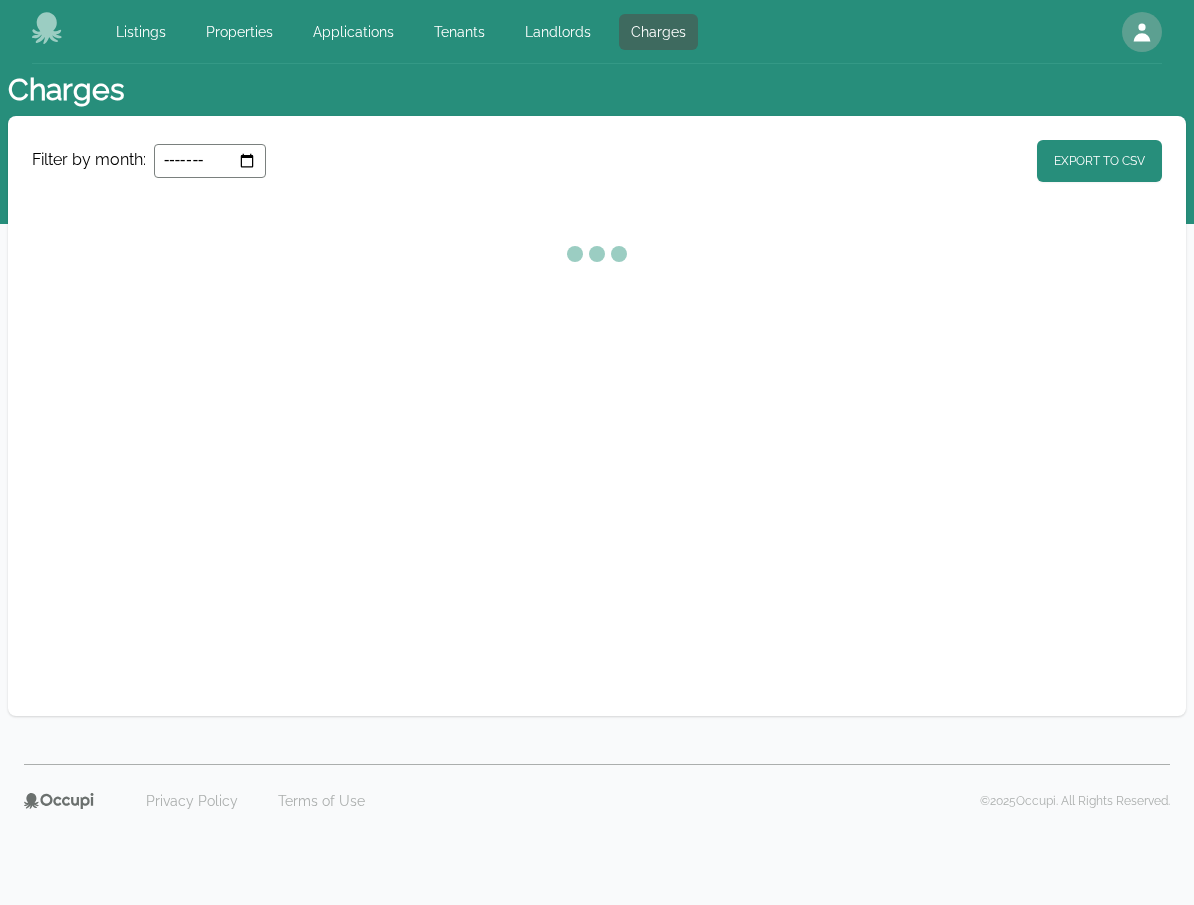 select on "**" 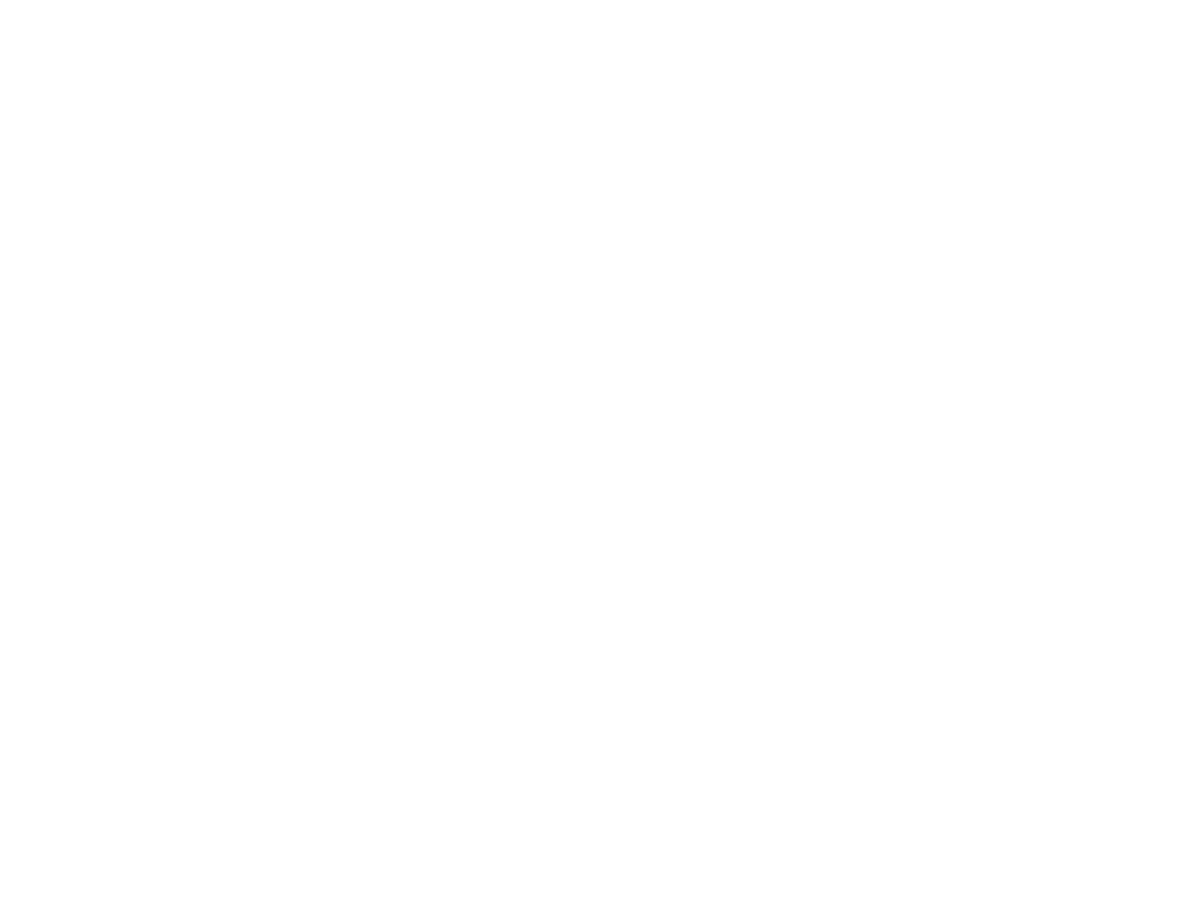 scroll, scrollTop: 0, scrollLeft: 0, axis: both 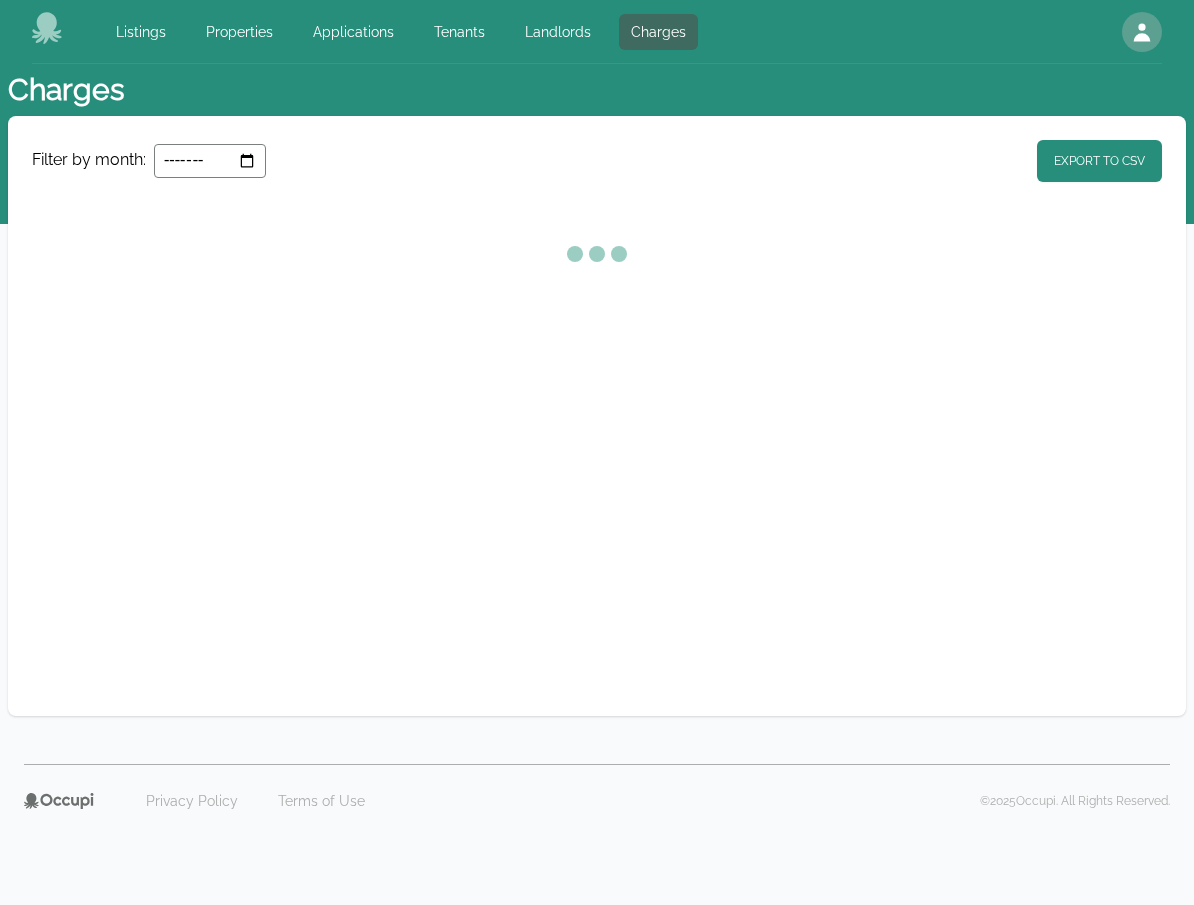 select on "**" 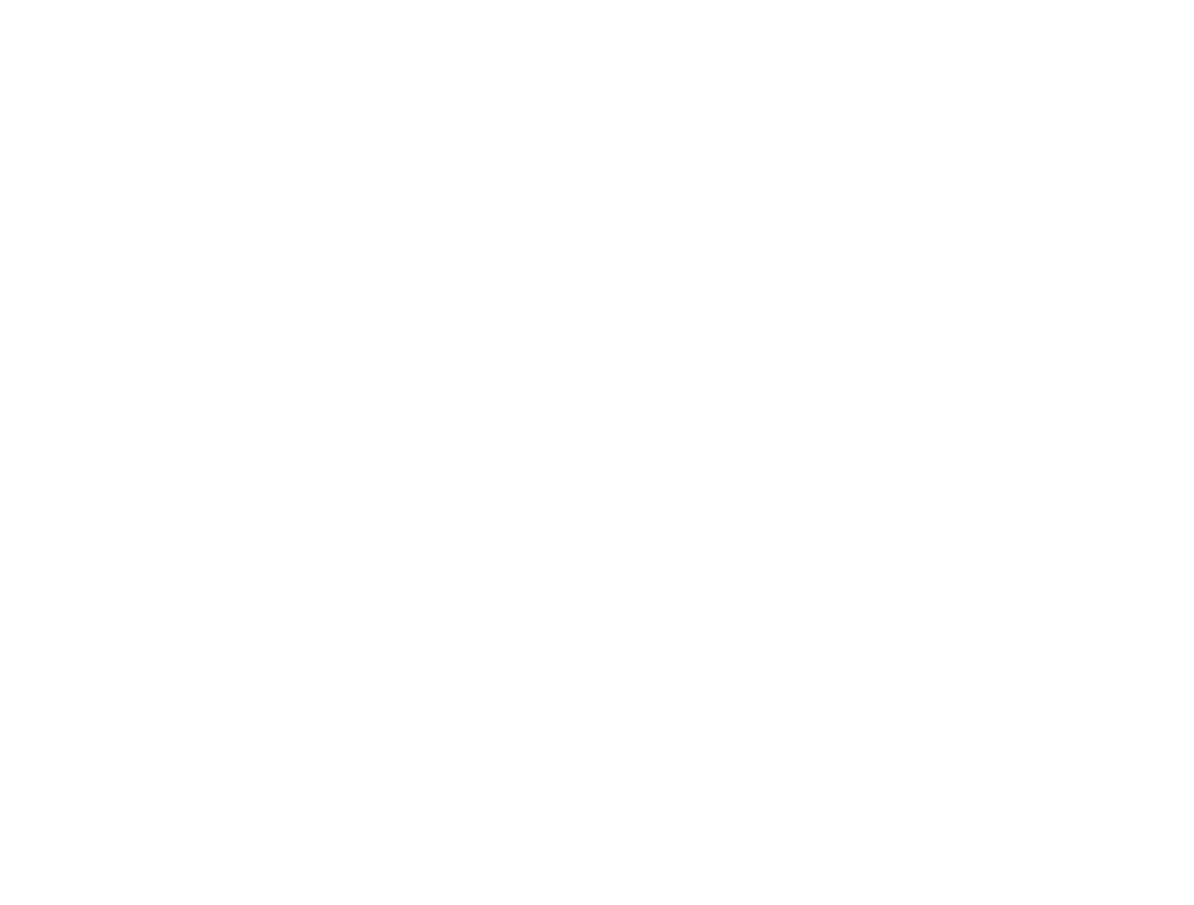 scroll, scrollTop: 0, scrollLeft: 0, axis: both 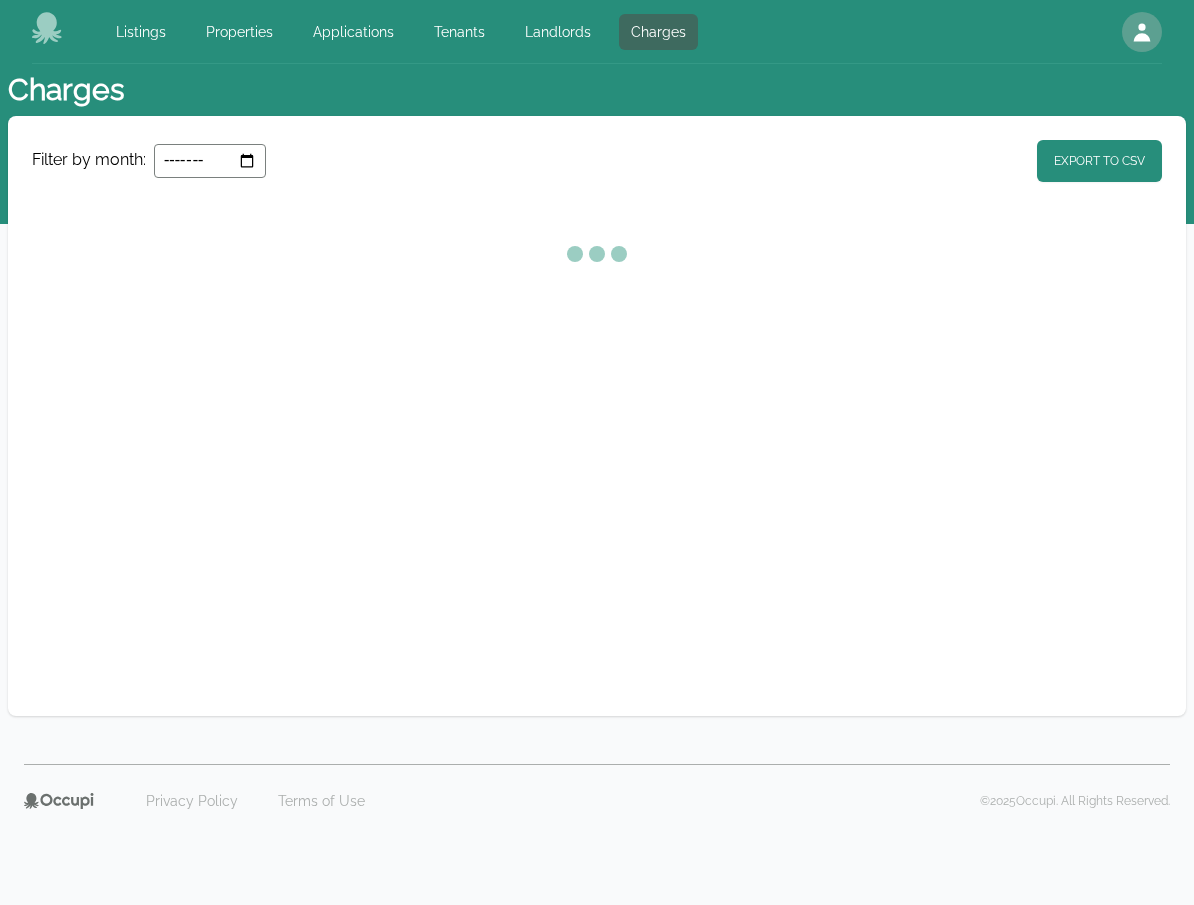 select on "**" 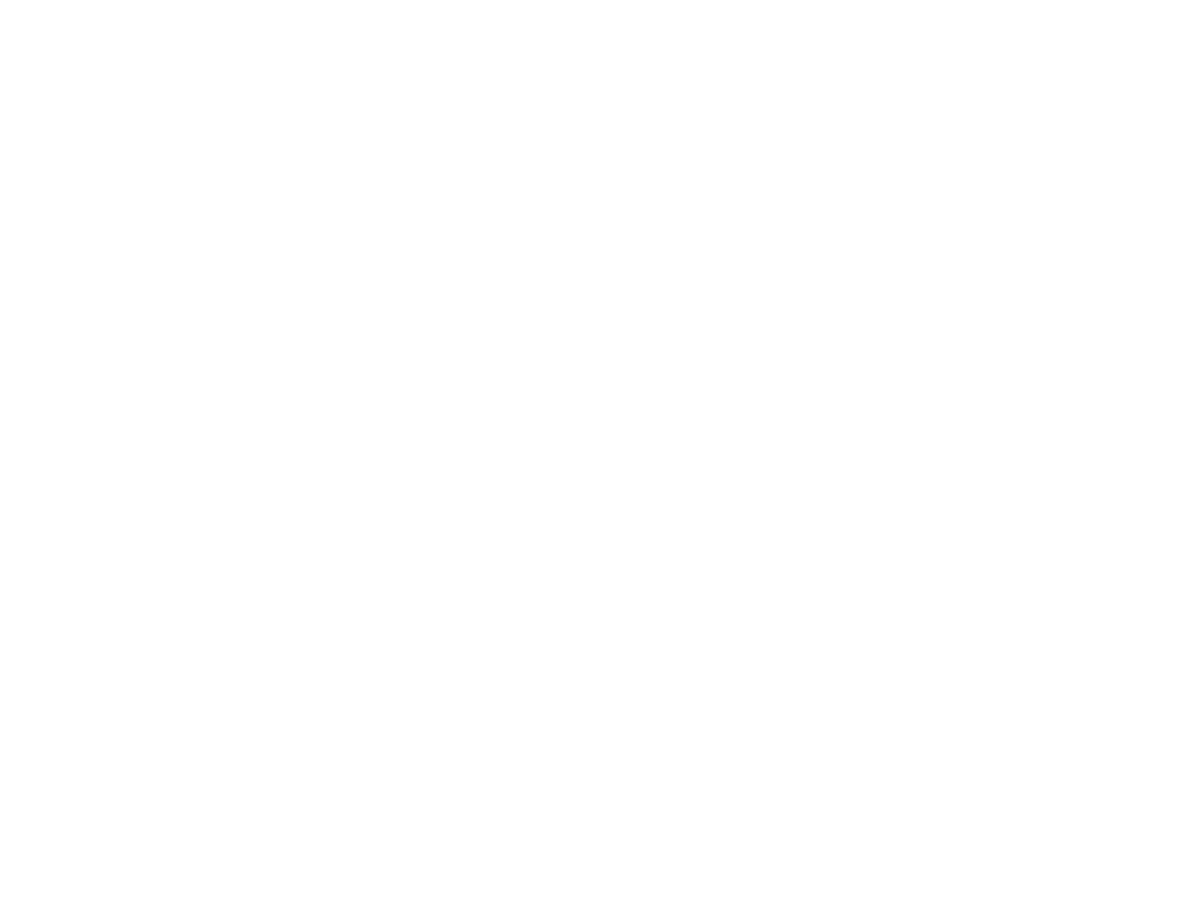 scroll, scrollTop: 0, scrollLeft: 0, axis: both 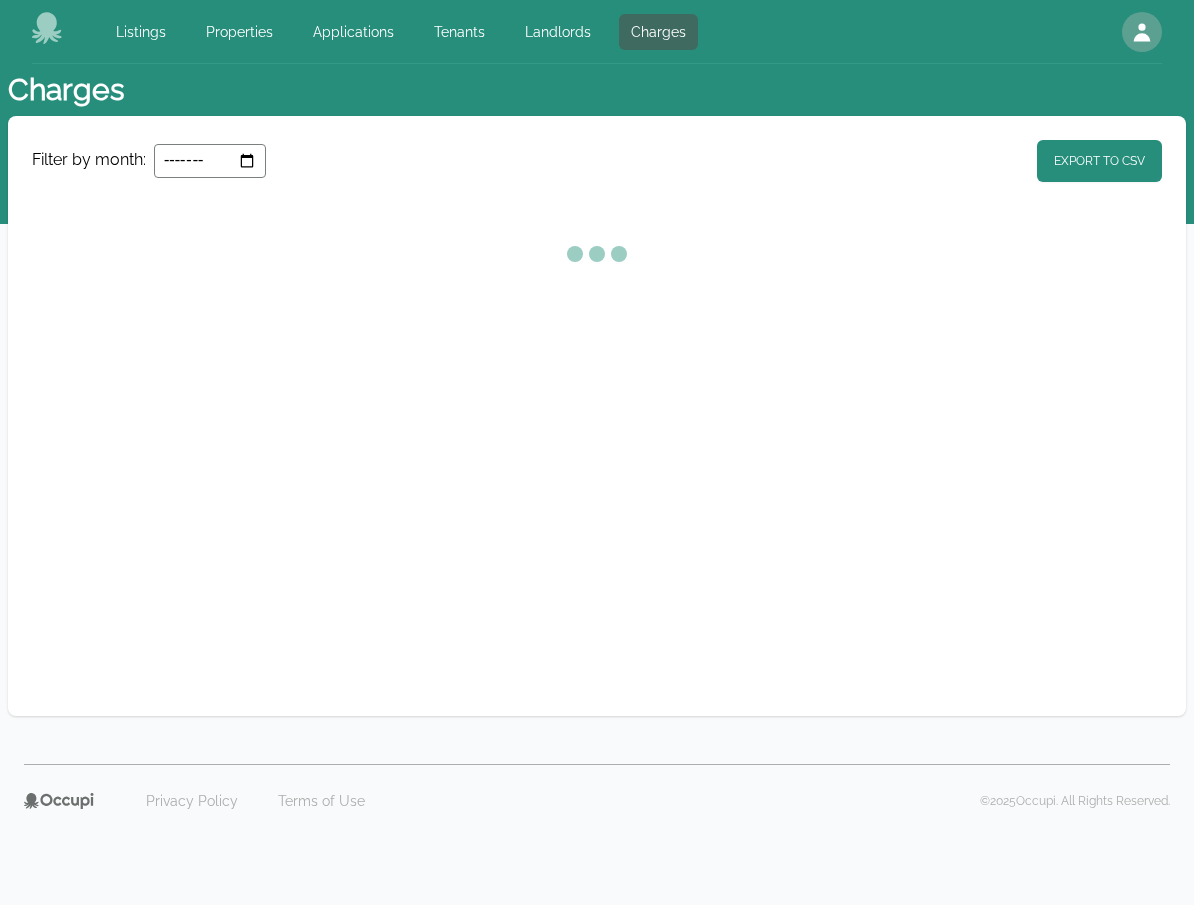 select on "**" 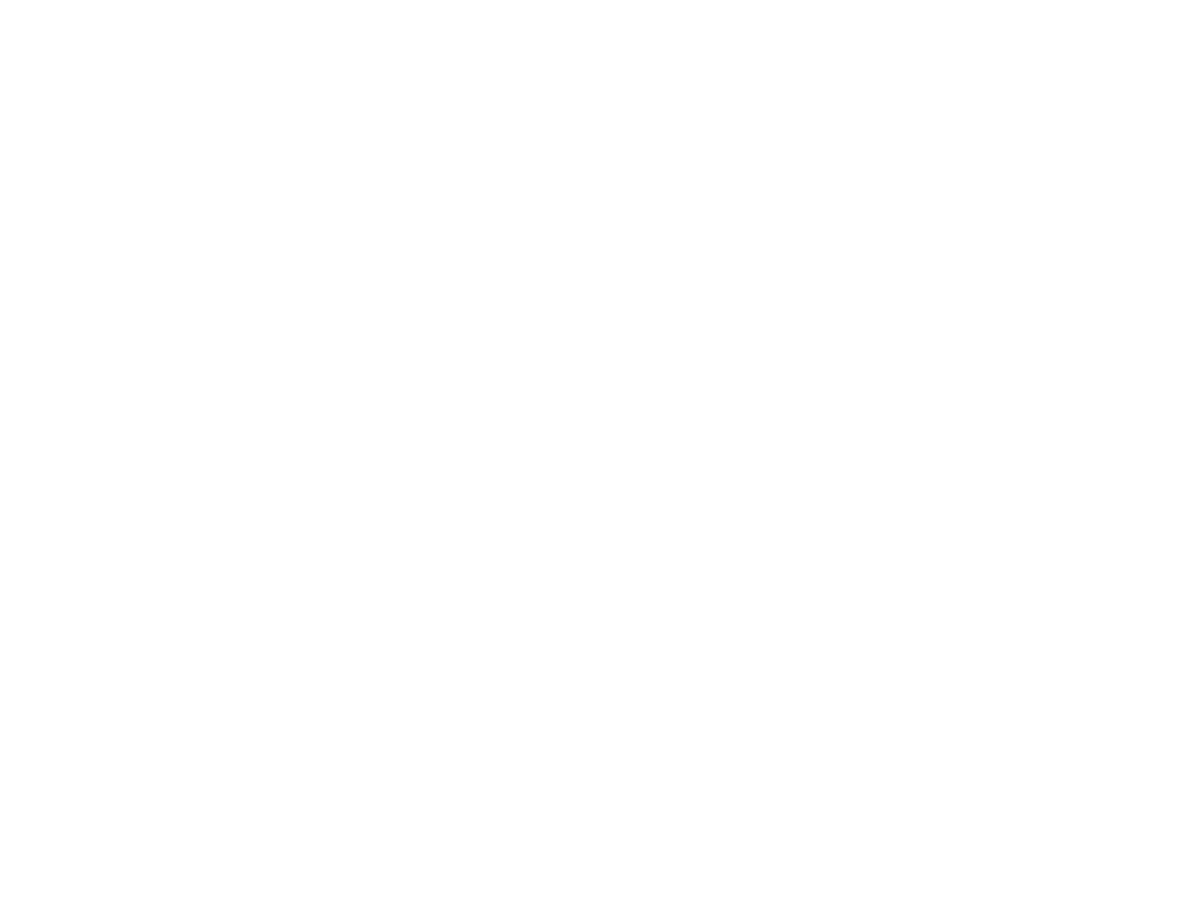 scroll, scrollTop: 0, scrollLeft: 0, axis: both 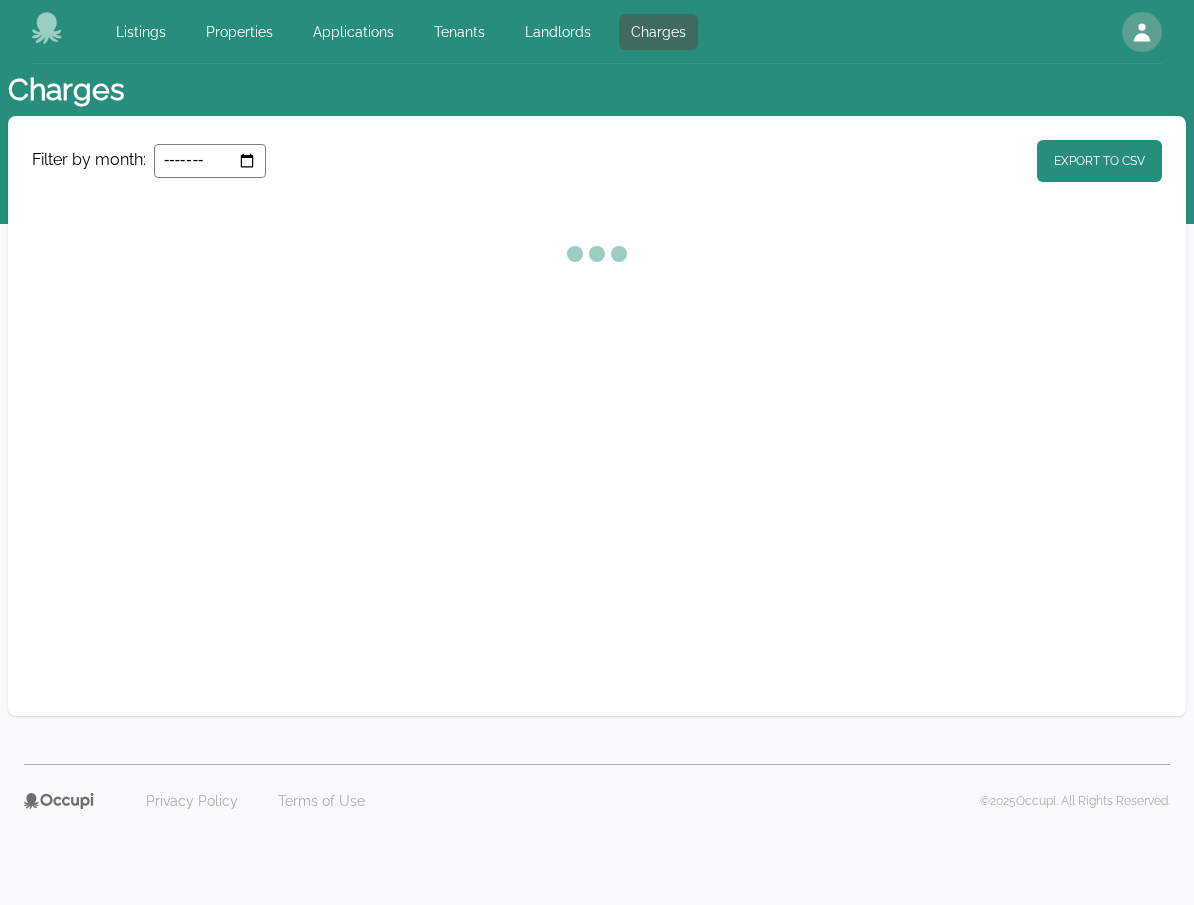 select on "**" 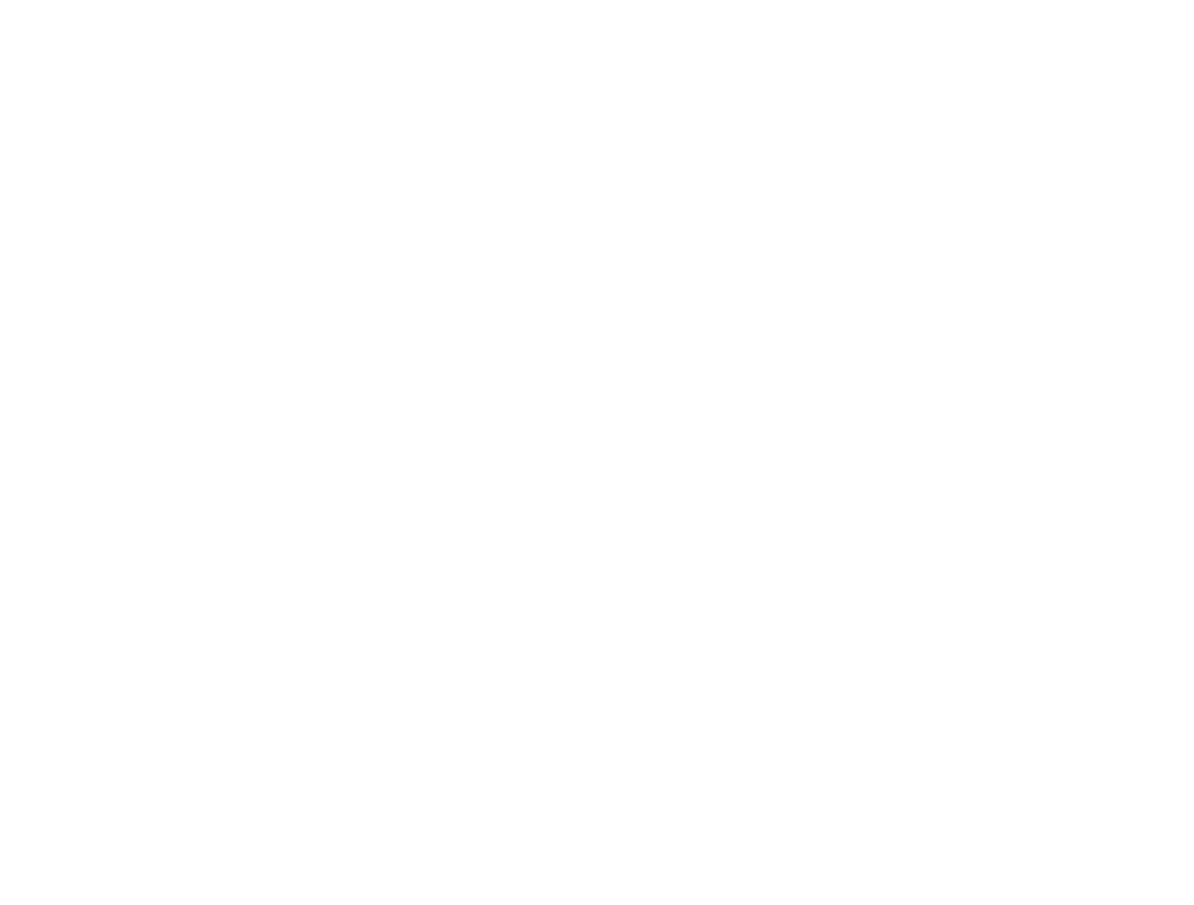scroll, scrollTop: 0, scrollLeft: 0, axis: both 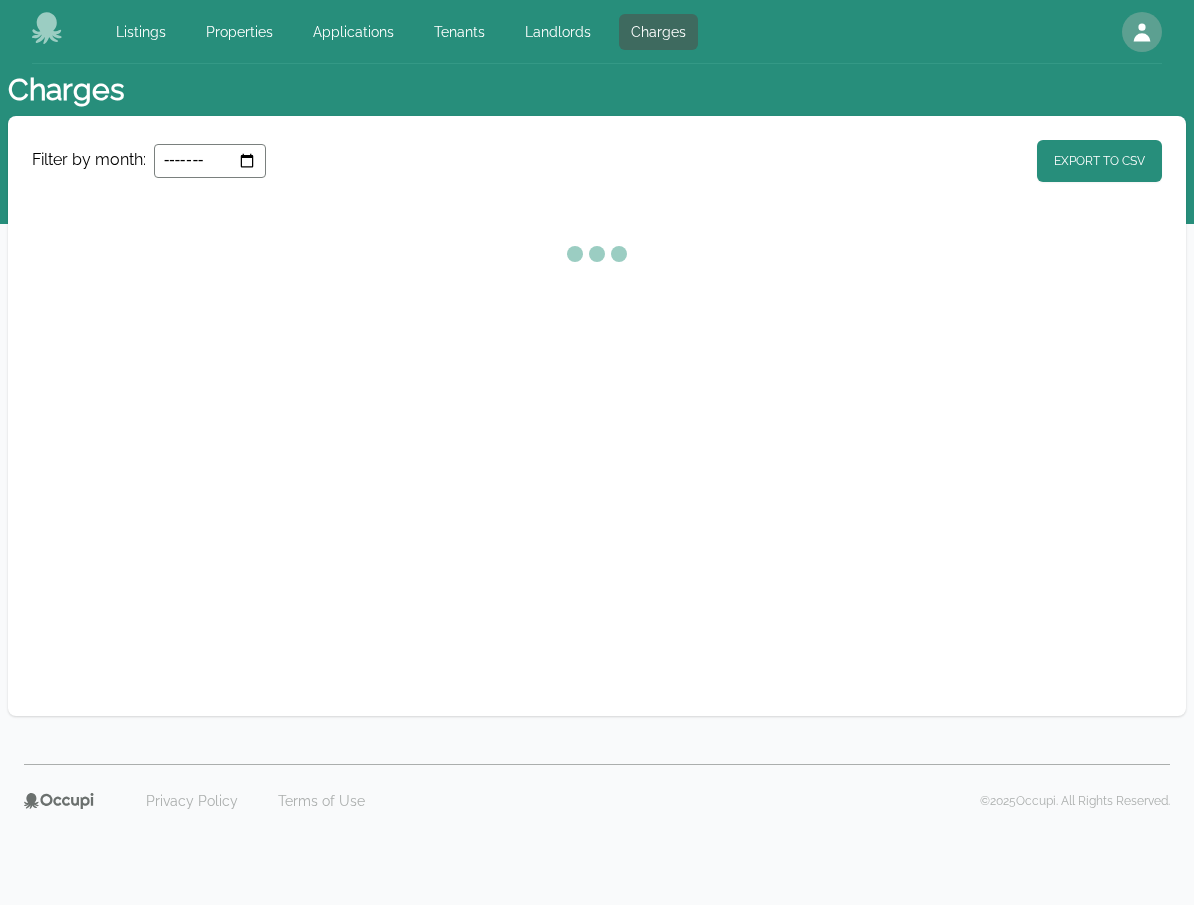 select on "**" 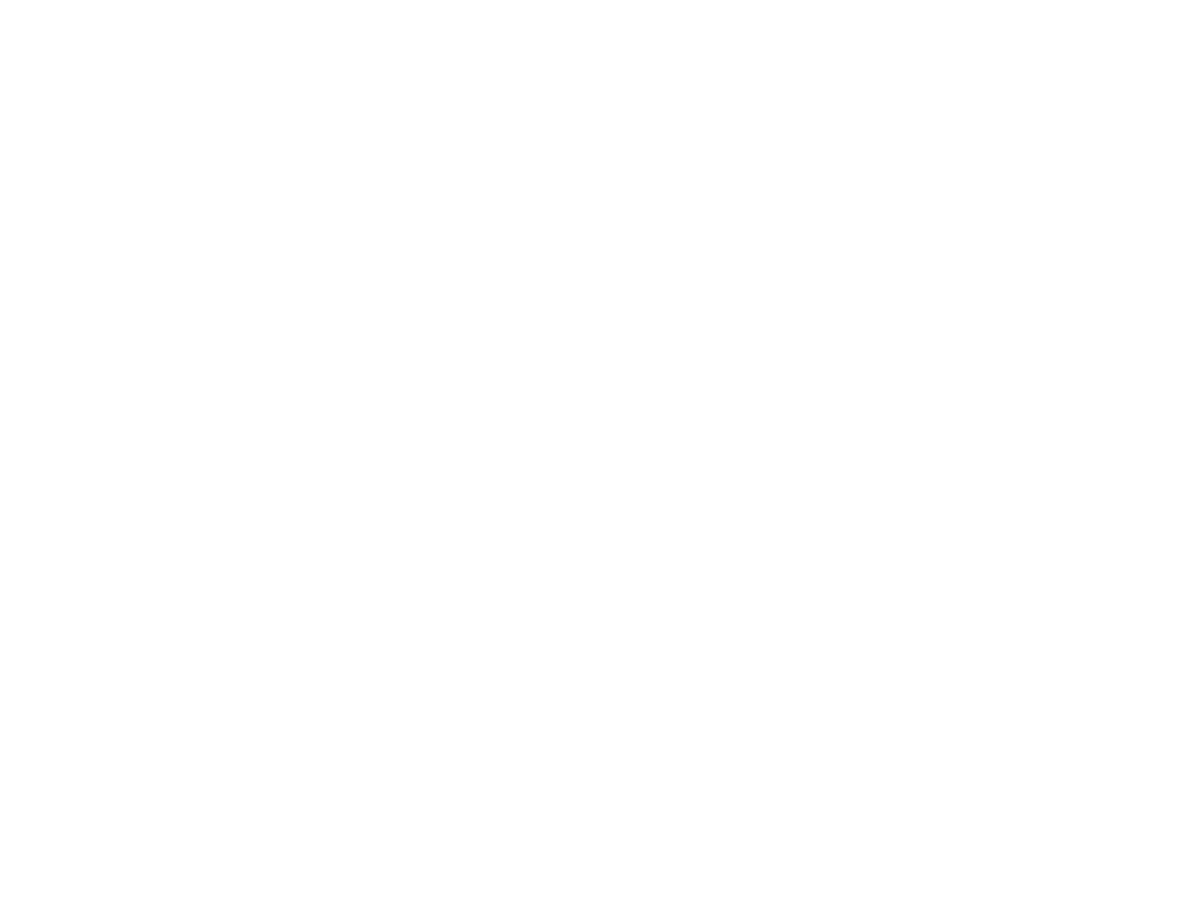 scroll, scrollTop: 0, scrollLeft: 0, axis: both 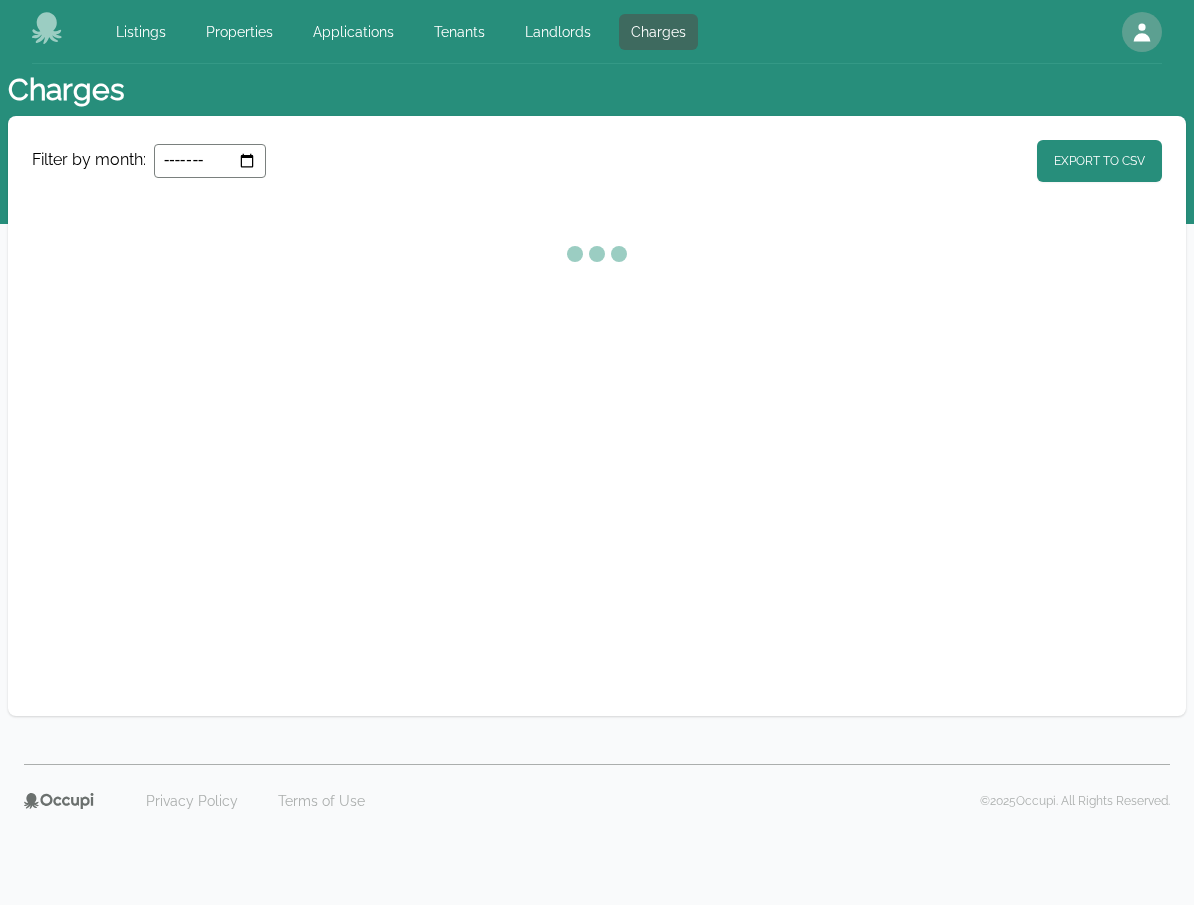 select on "**" 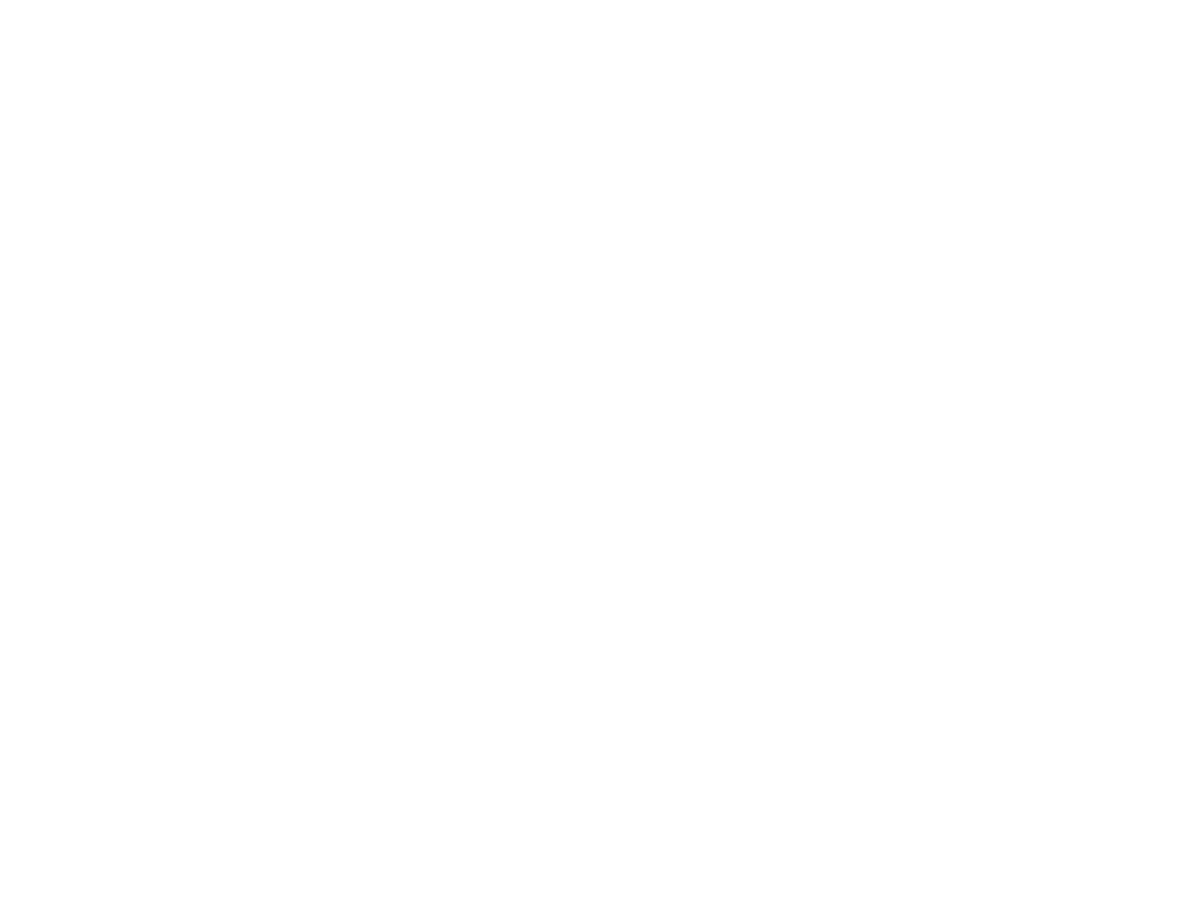 scroll, scrollTop: 0, scrollLeft: 0, axis: both 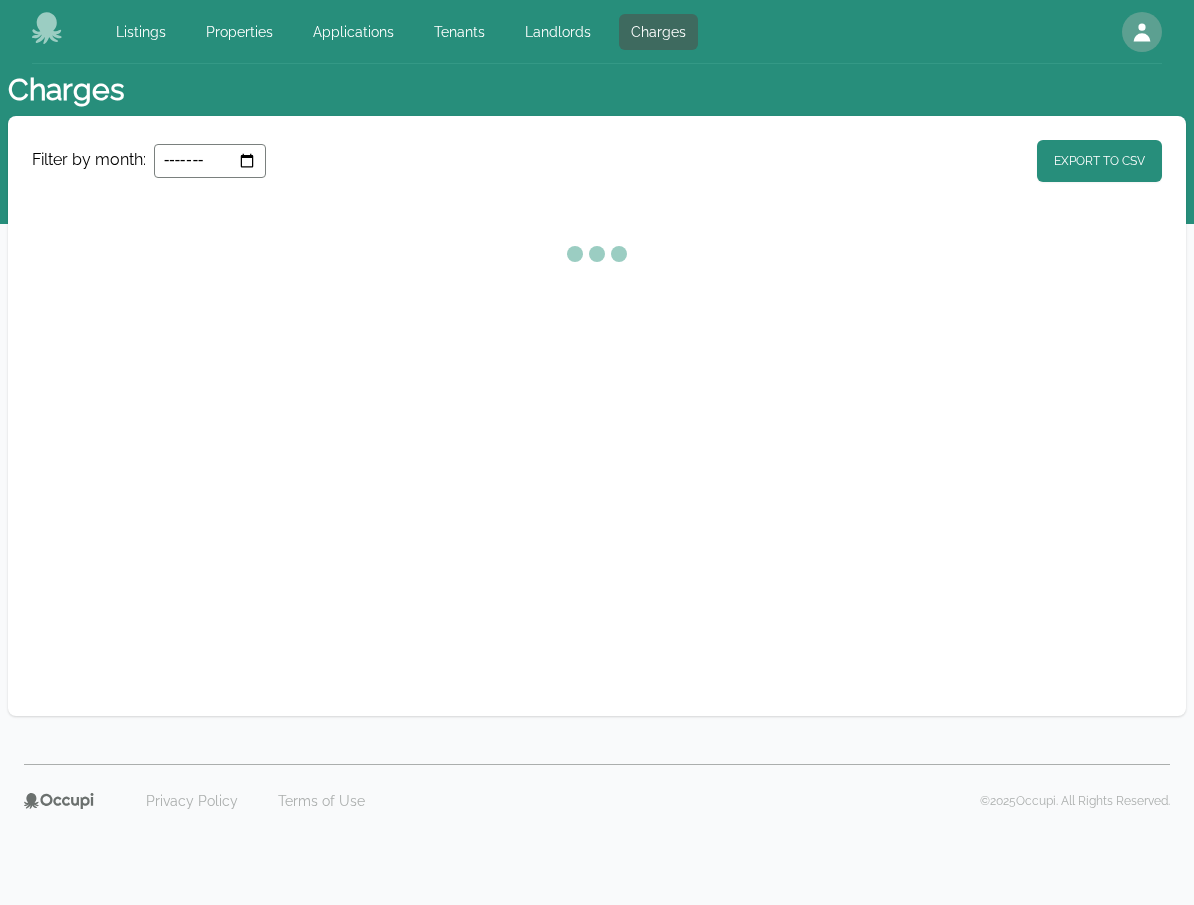 select on "**" 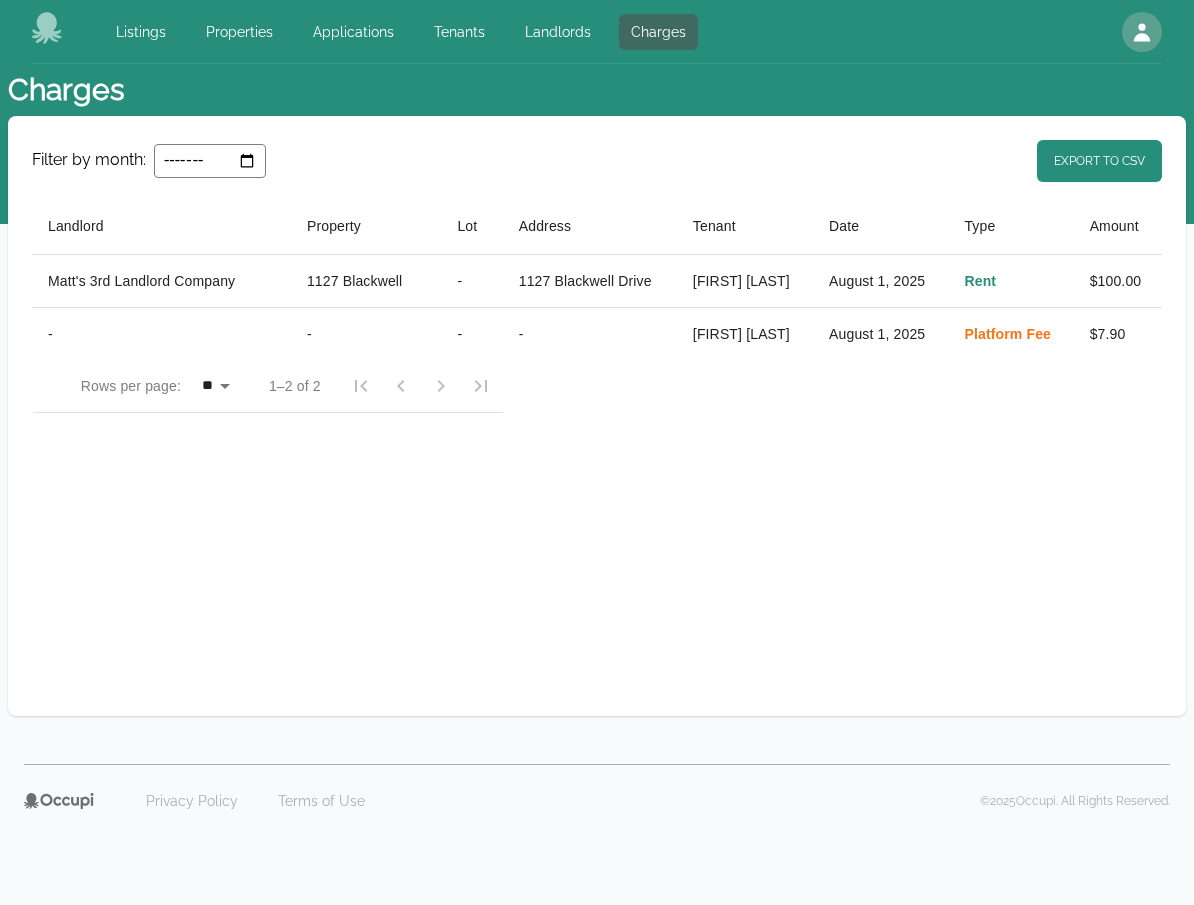 select on "**" 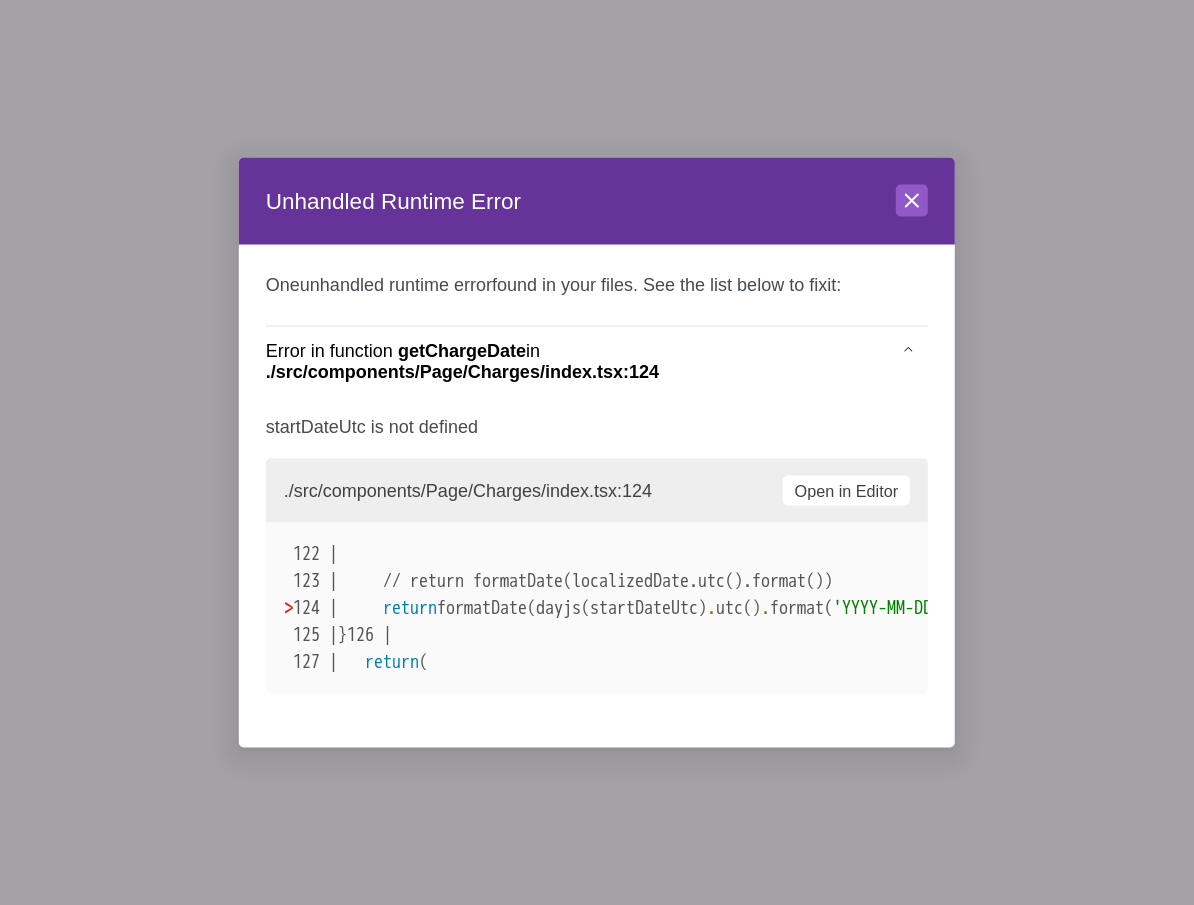 select on "**" 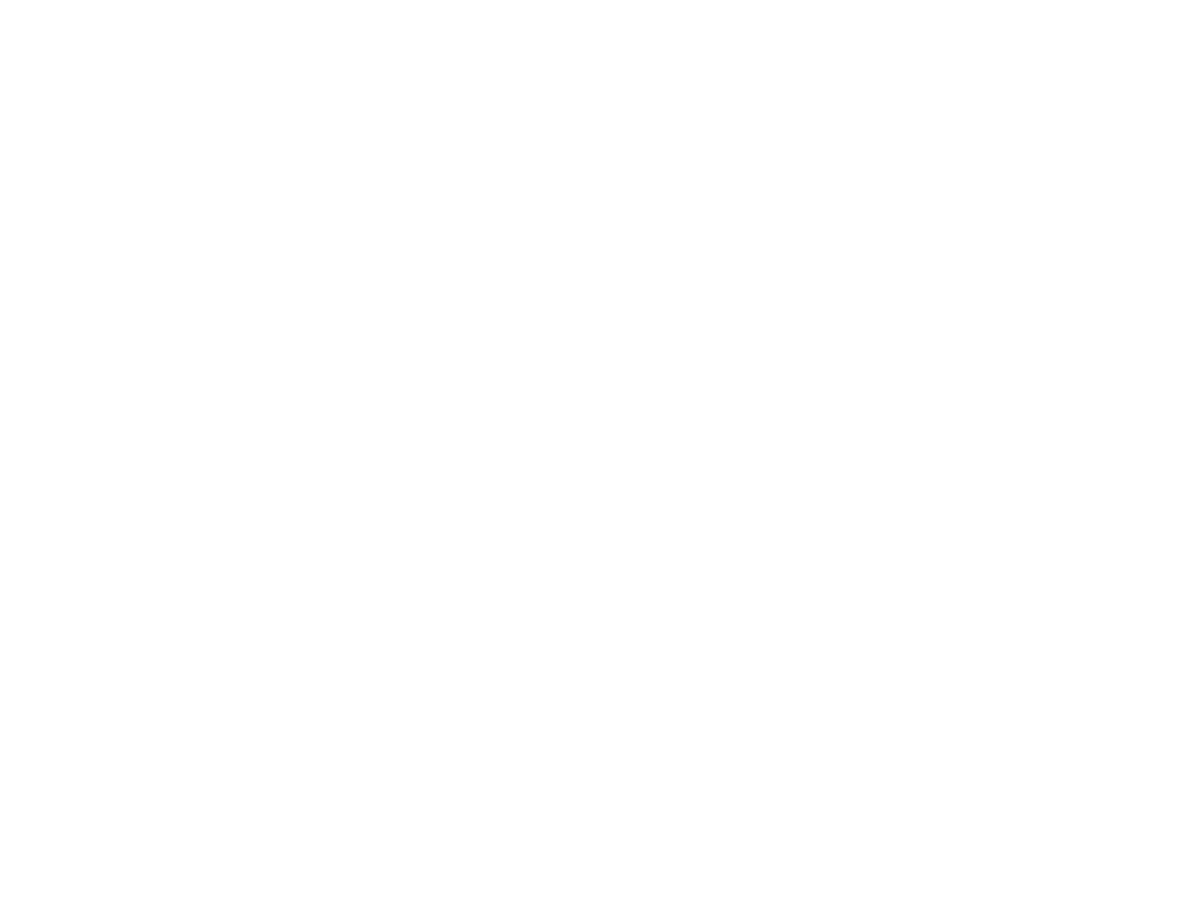 scroll, scrollTop: 0, scrollLeft: 0, axis: both 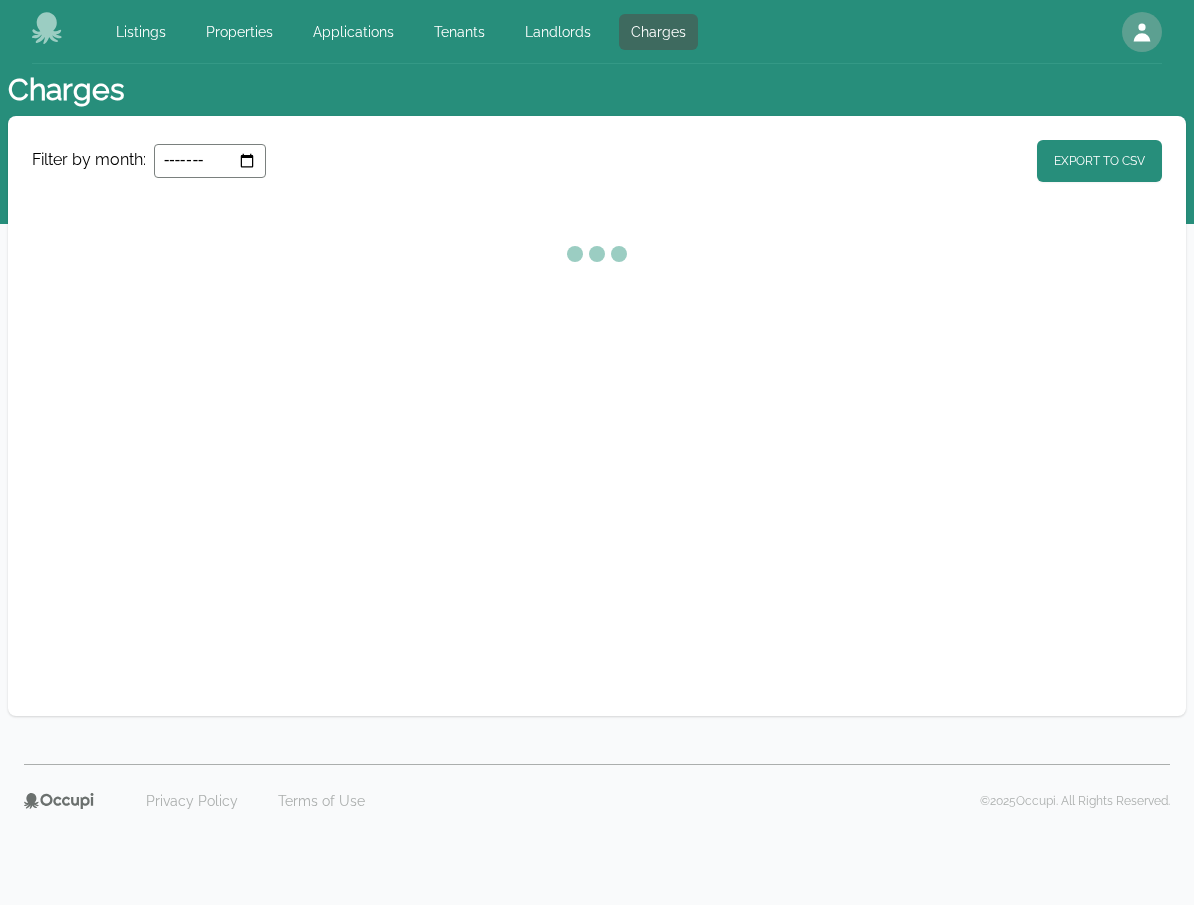select on "**" 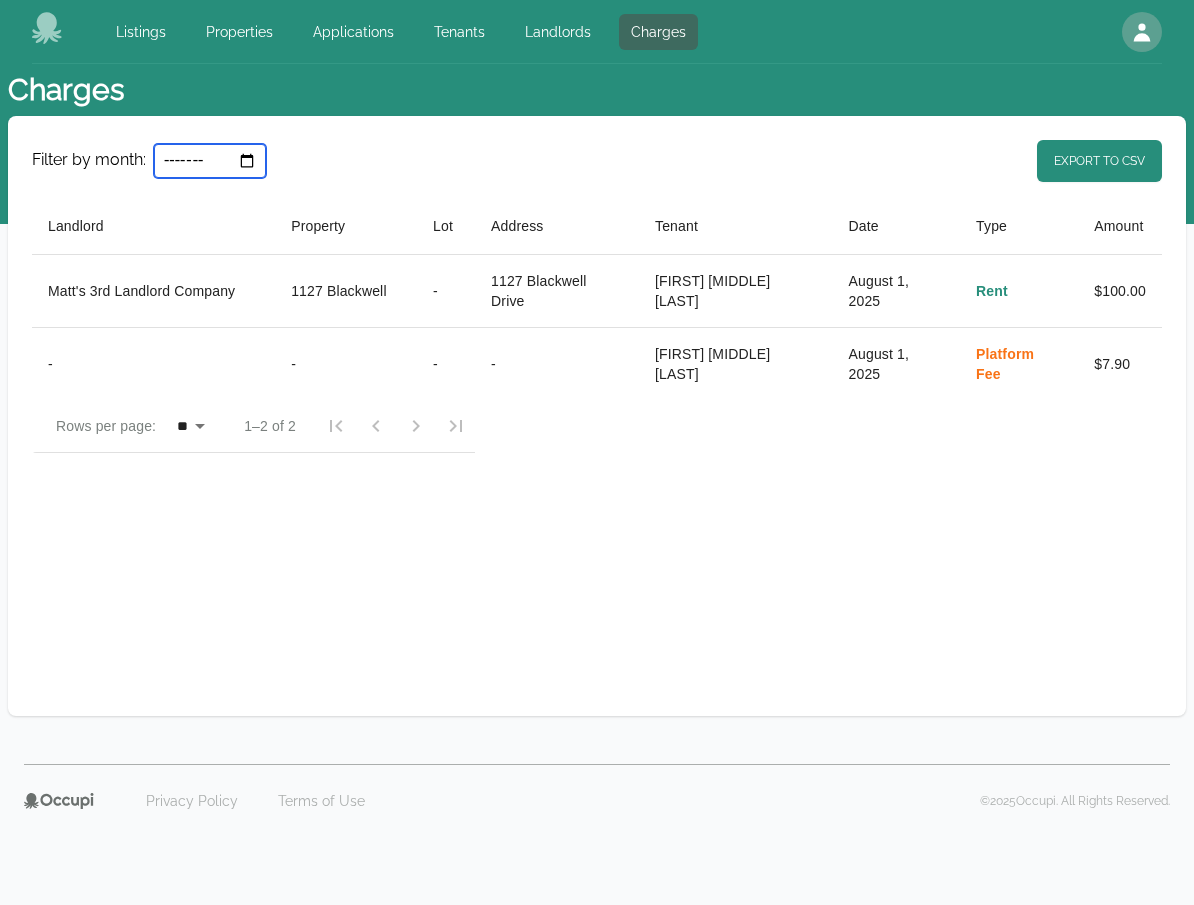 click on "*******" at bounding box center [210, 161] 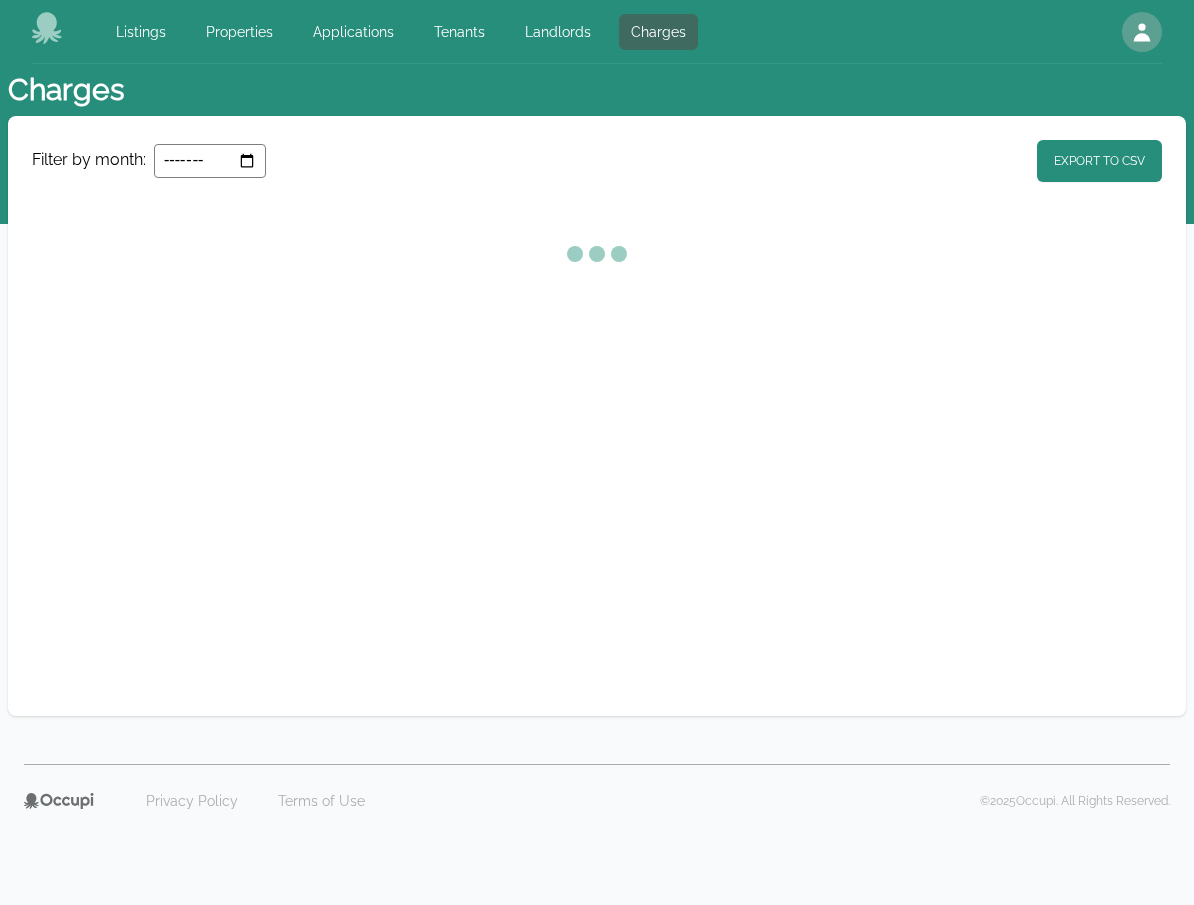 select on "**" 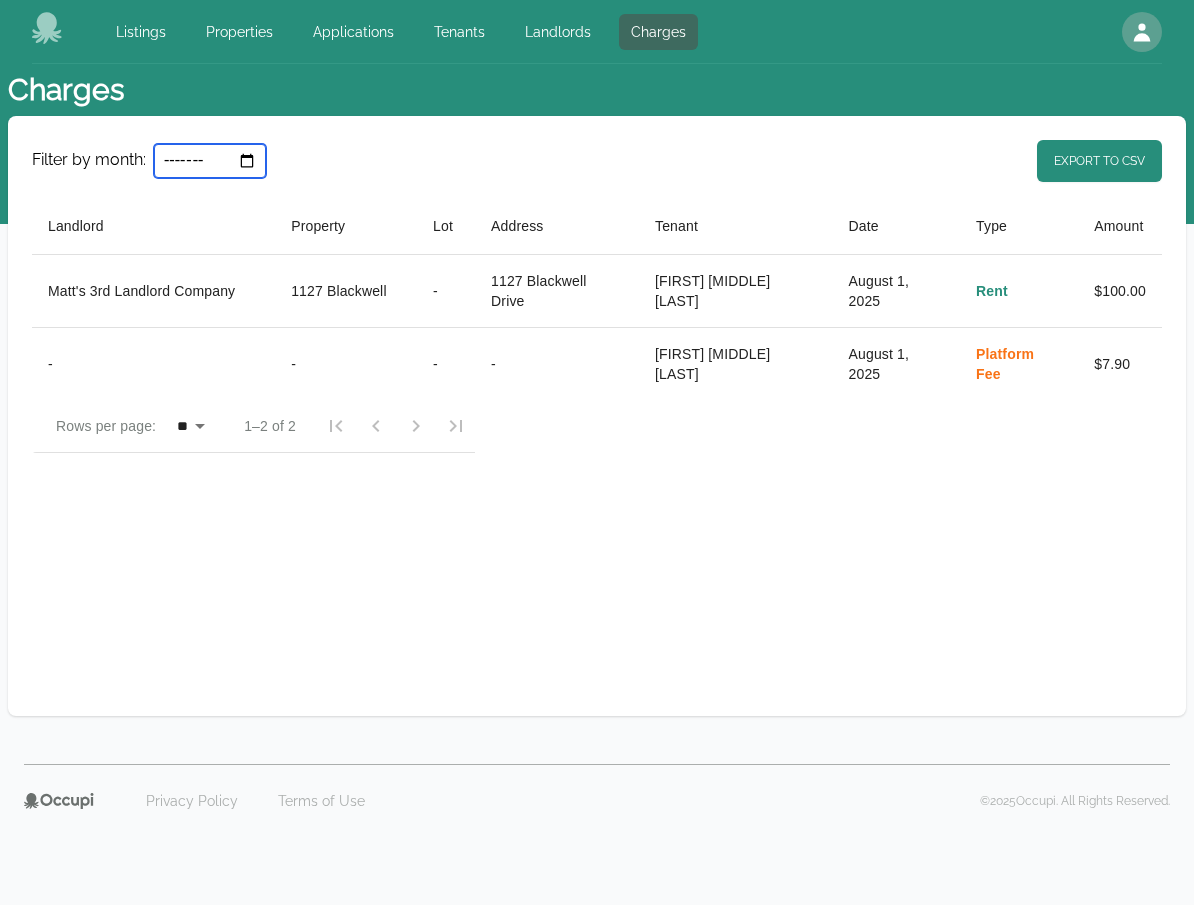 click on "*******" at bounding box center [210, 161] 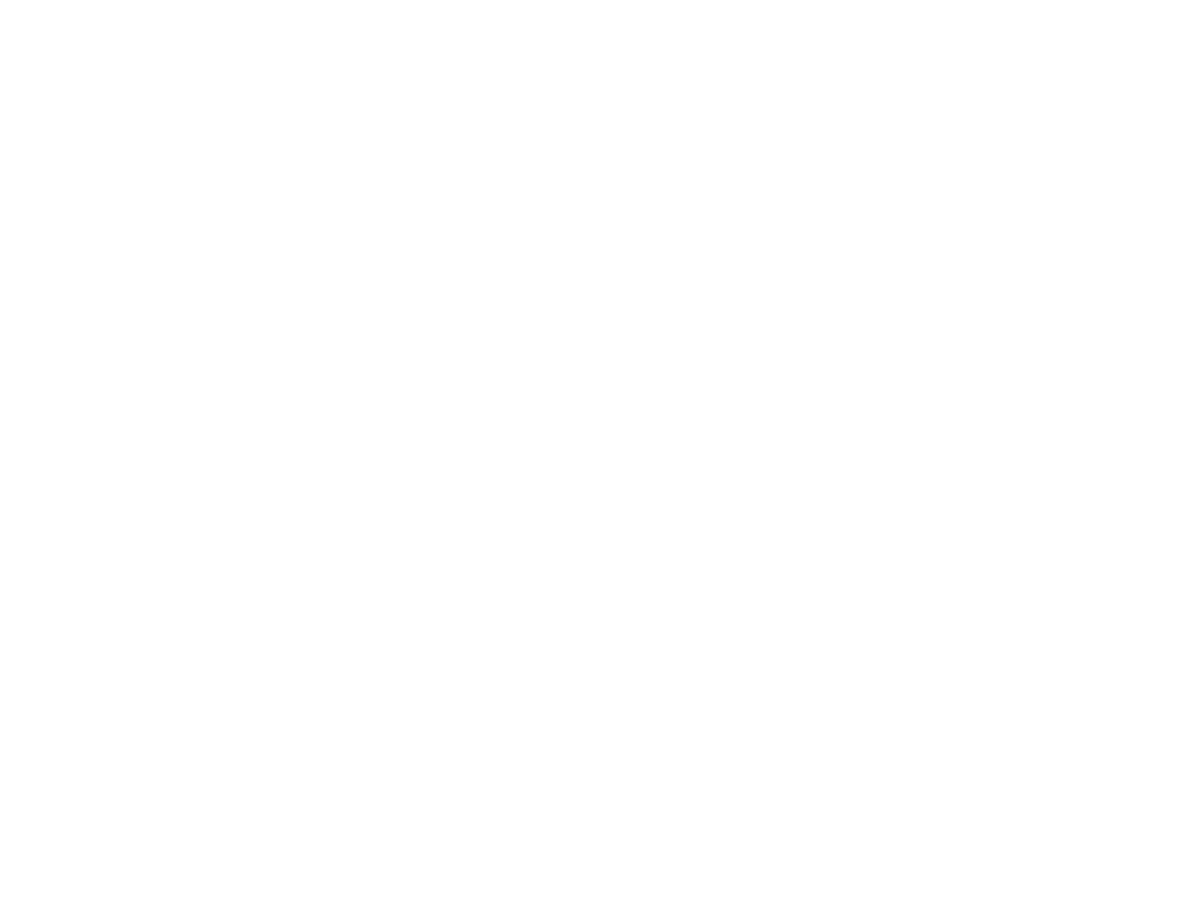 scroll, scrollTop: 0, scrollLeft: 0, axis: both 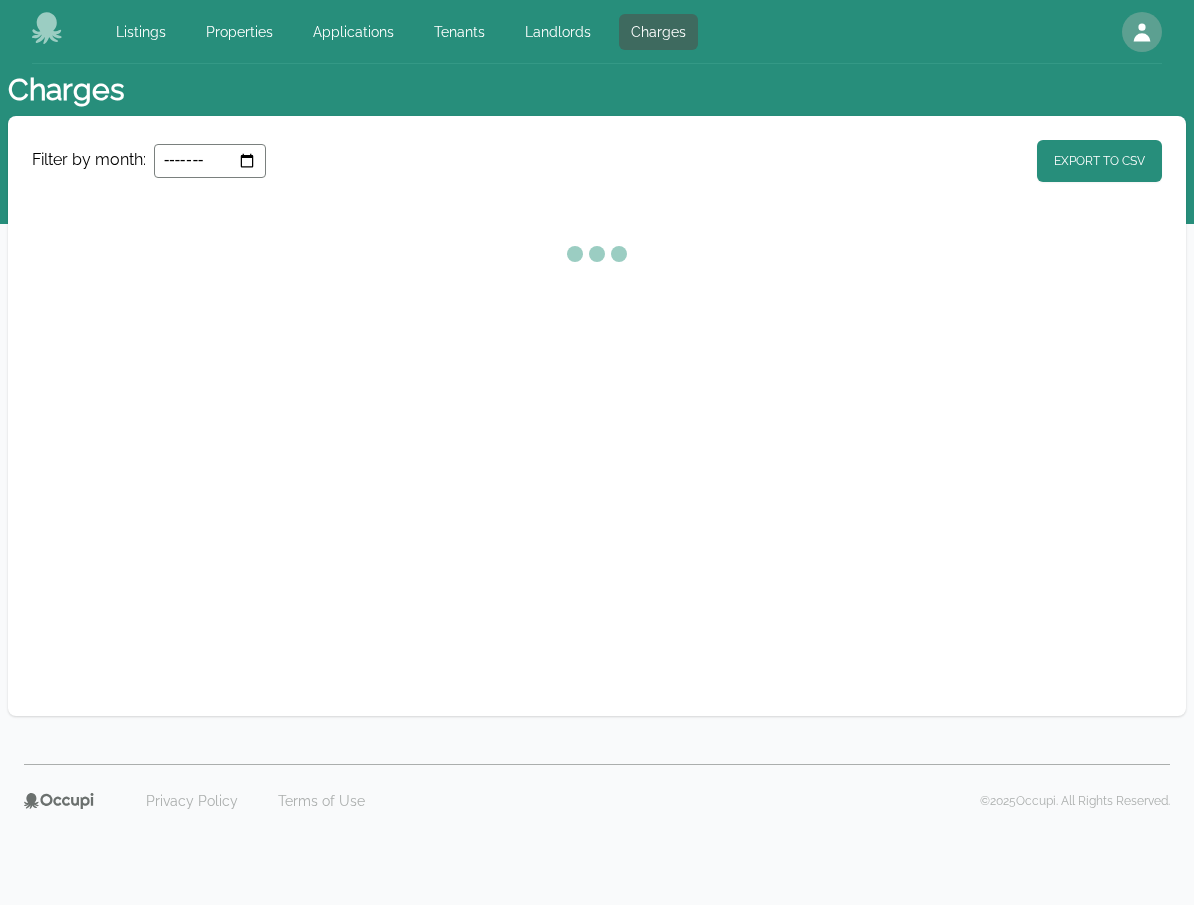 select on "**" 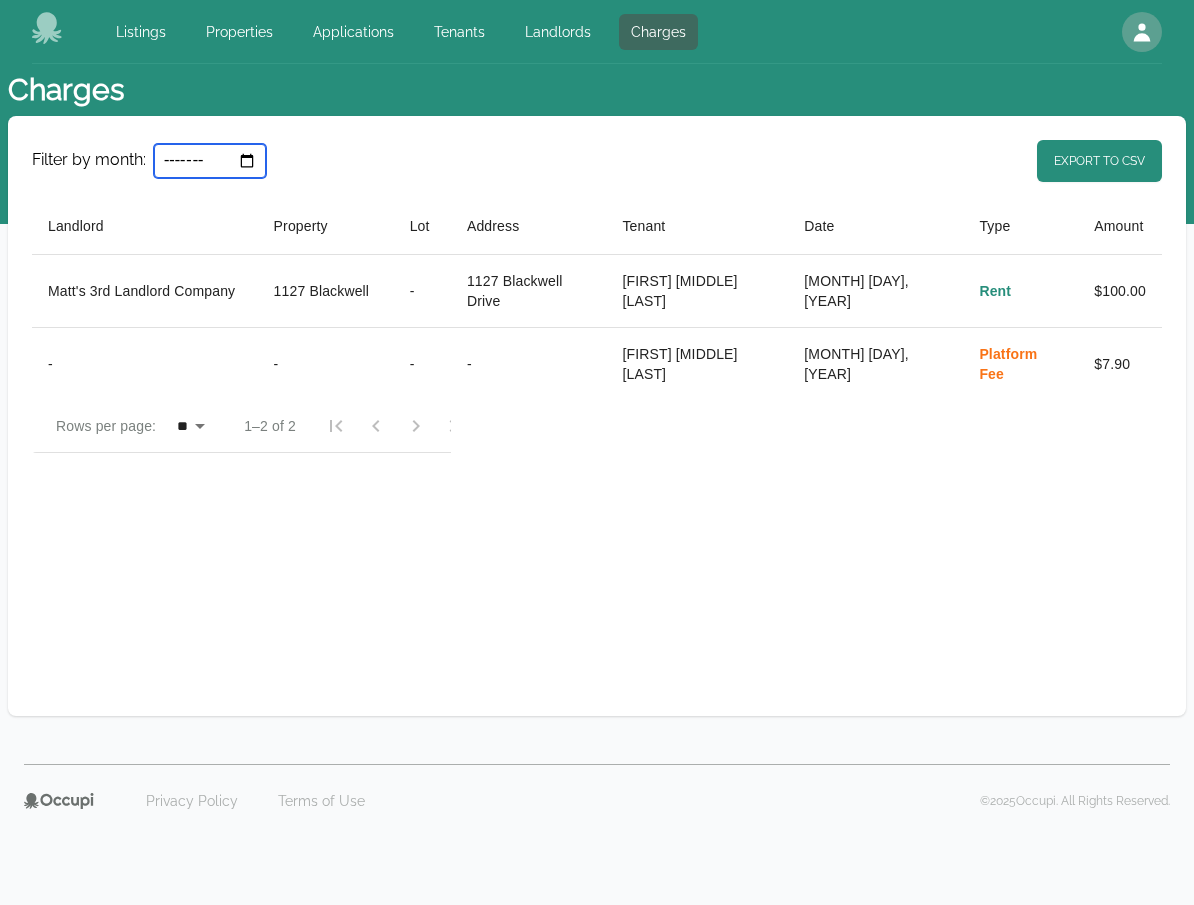 click on "*******" at bounding box center [210, 161] 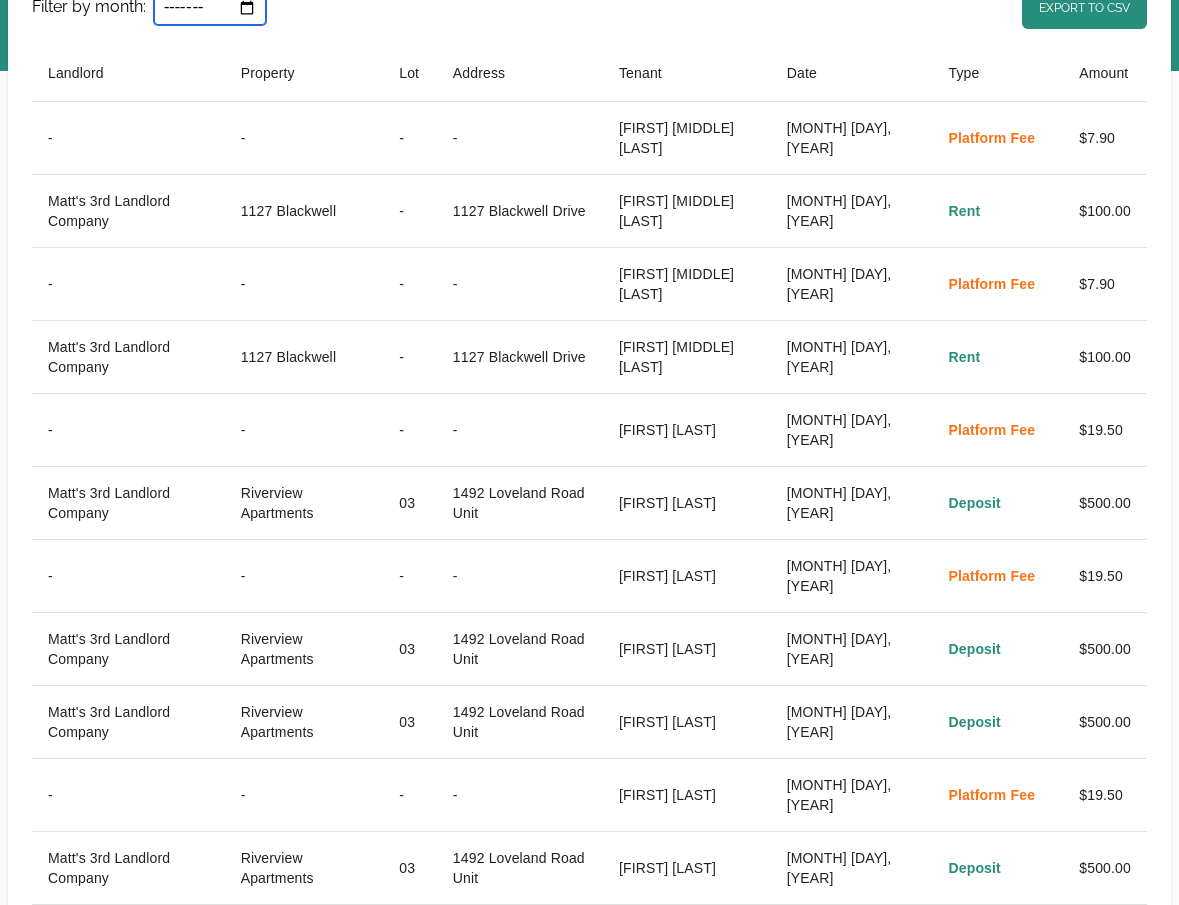 scroll, scrollTop: 0, scrollLeft: 0, axis: both 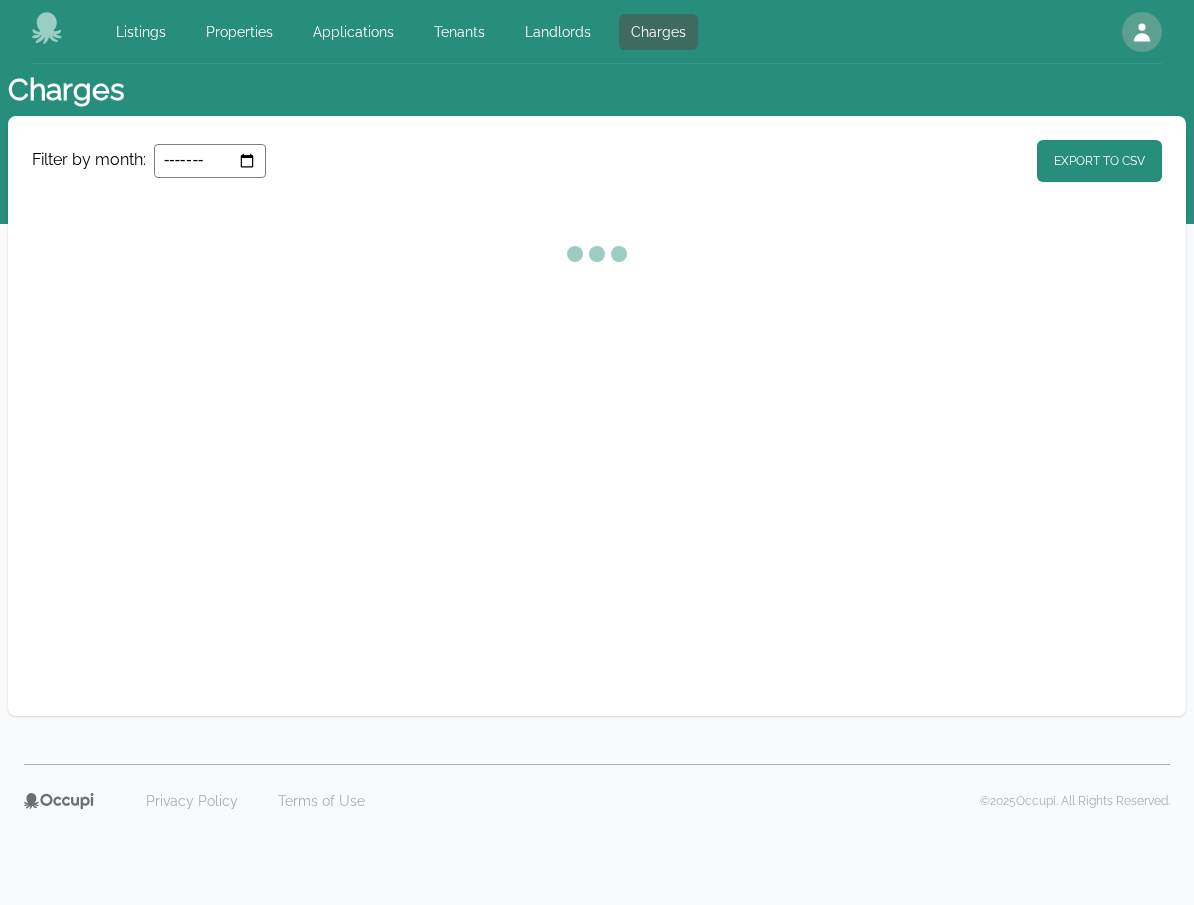 select on "**" 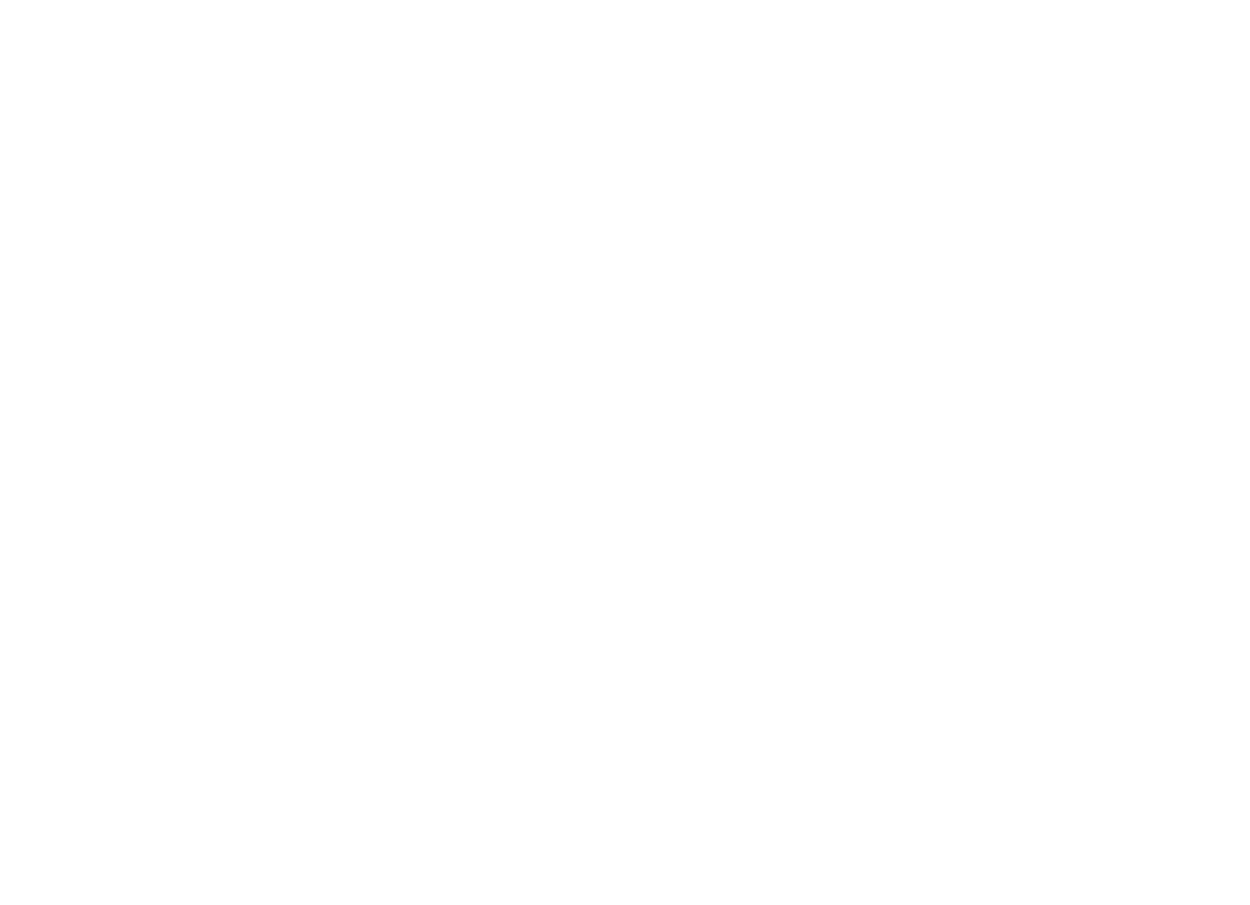 scroll, scrollTop: 0, scrollLeft: 0, axis: both 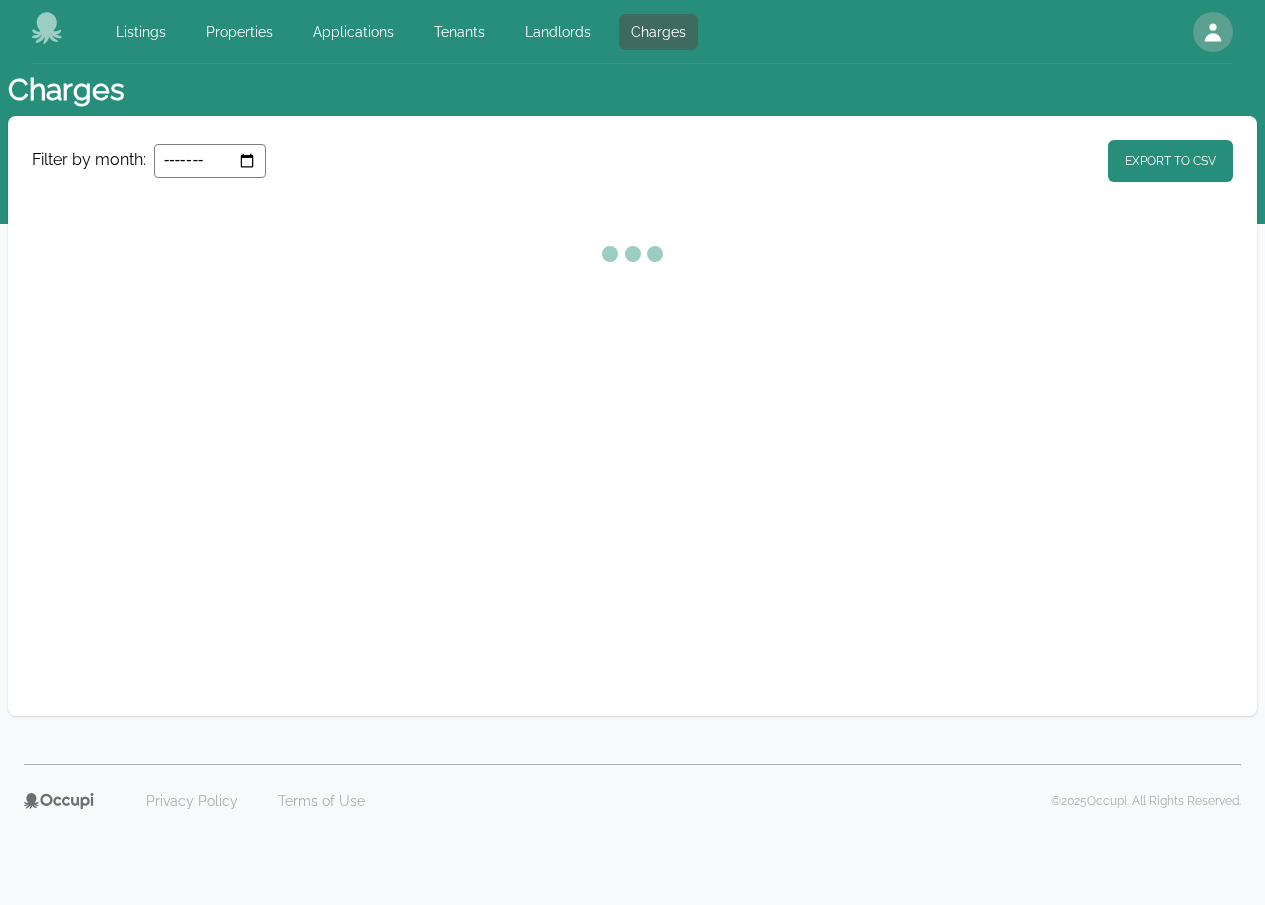 select on "**" 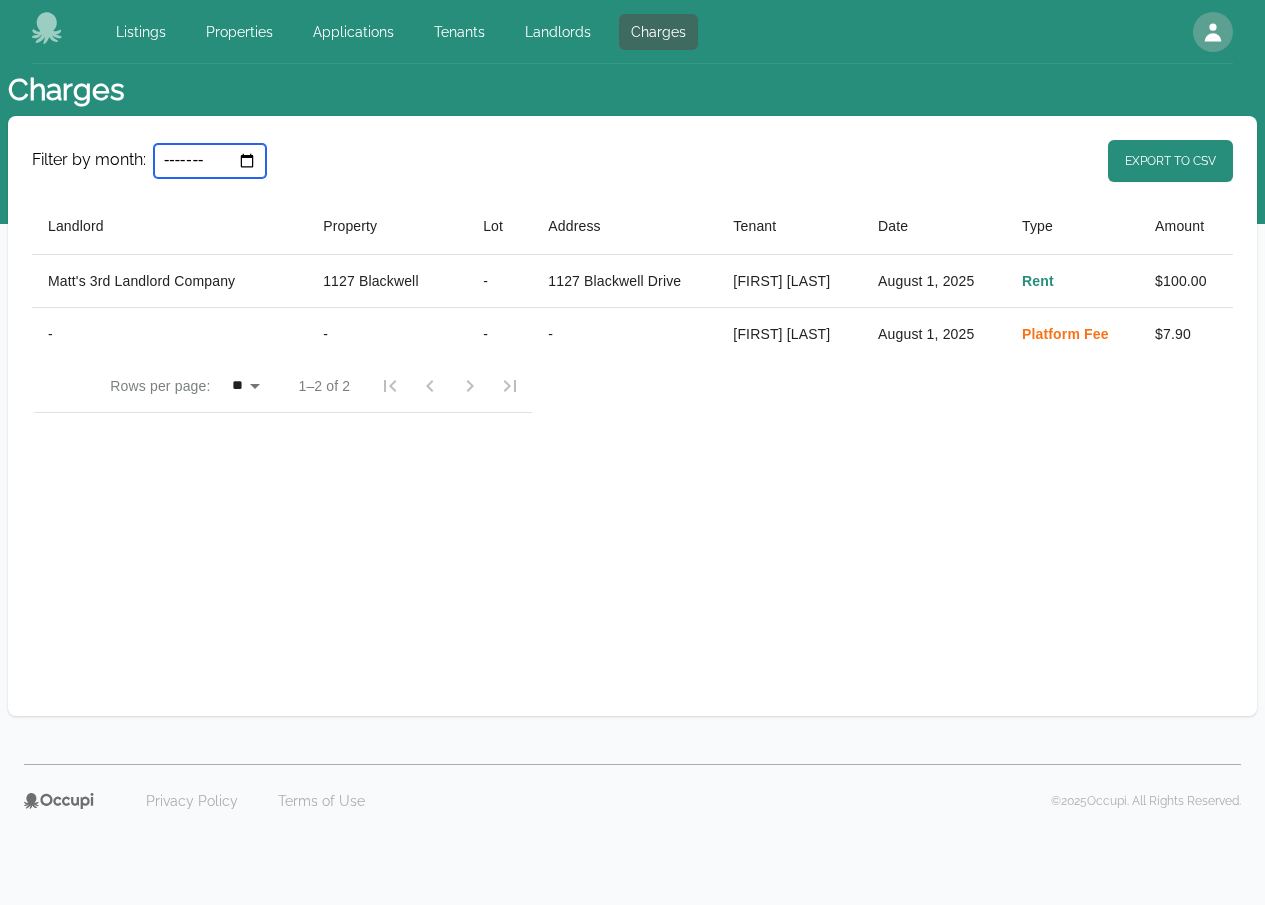 click on "*******" at bounding box center (210, 161) 